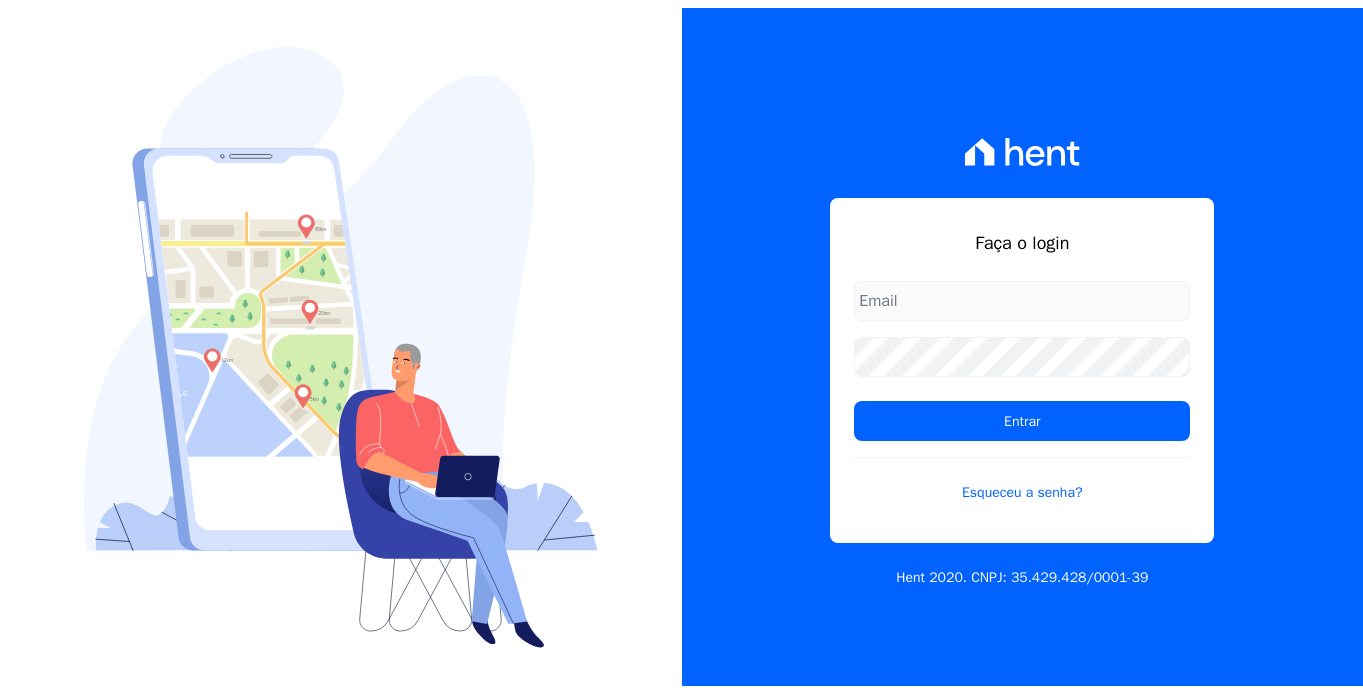 scroll, scrollTop: 0, scrollLeft: 0, axis: both 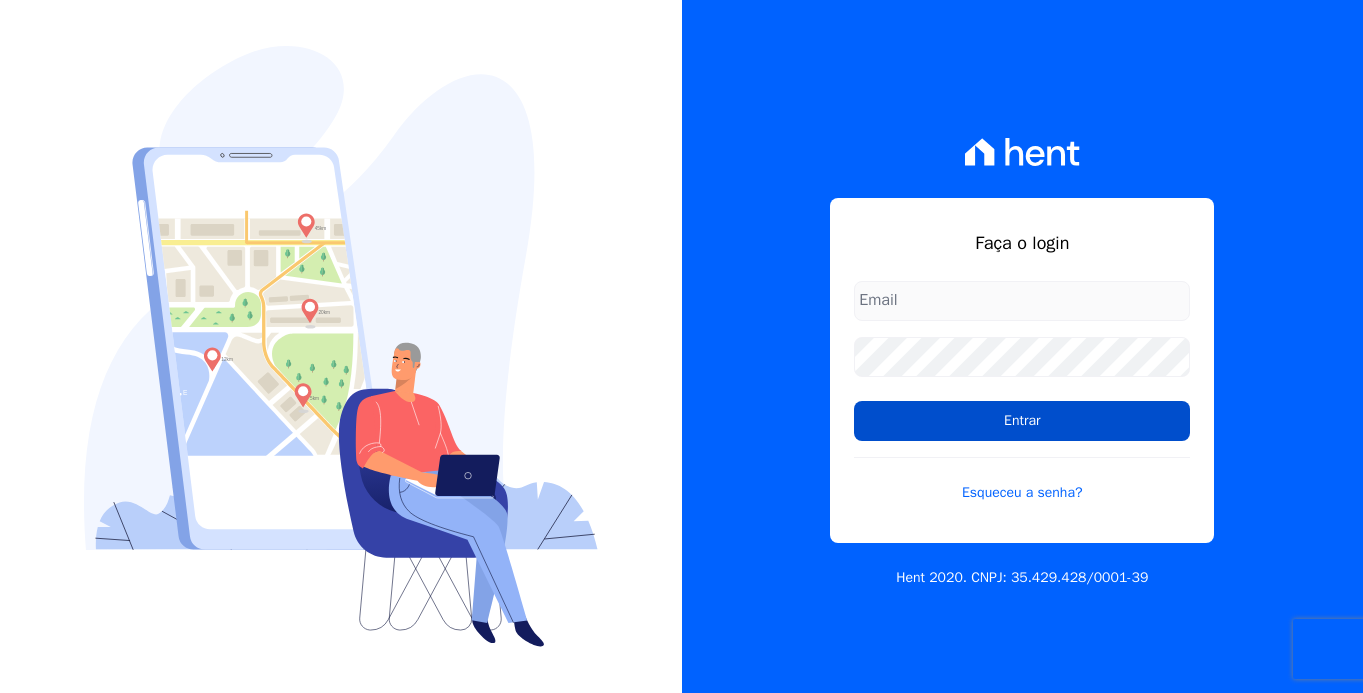 type on "[PERSON_NAME][EMAIL_ADDRESS][DOMAIN_NAME]" 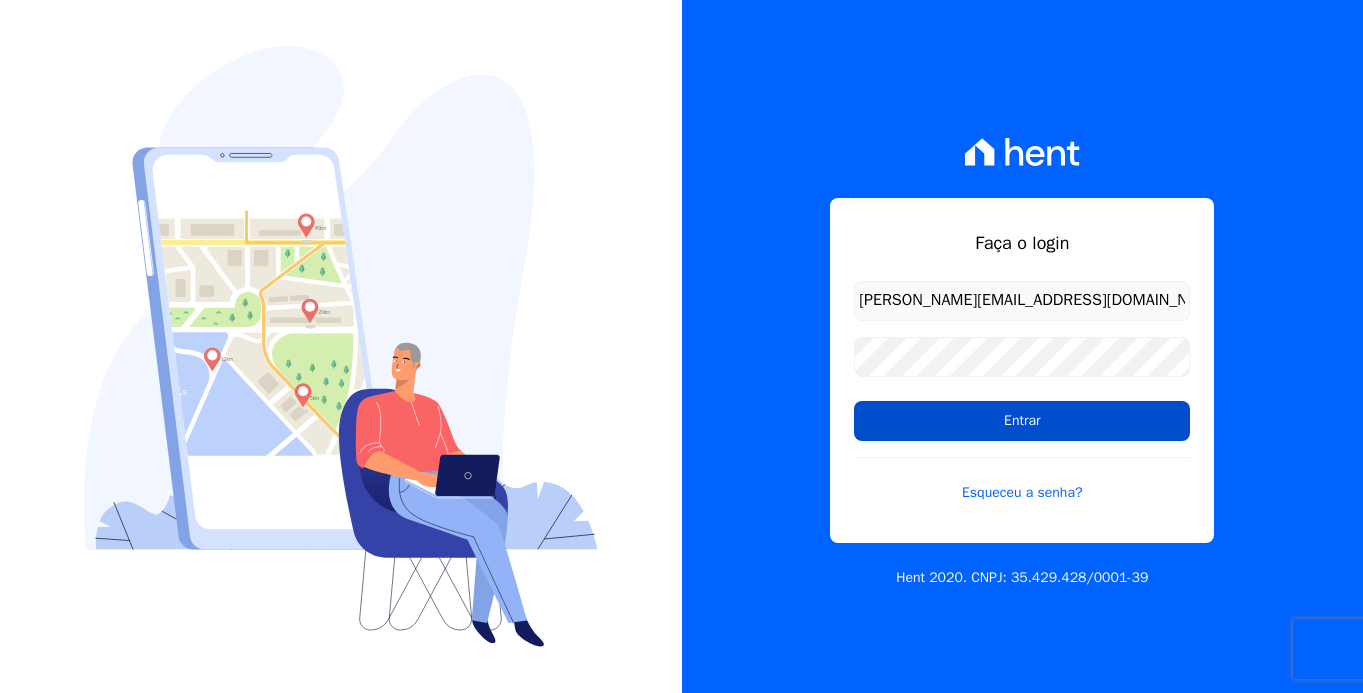 click on "Entrar" at bounding box center (1022, 421) 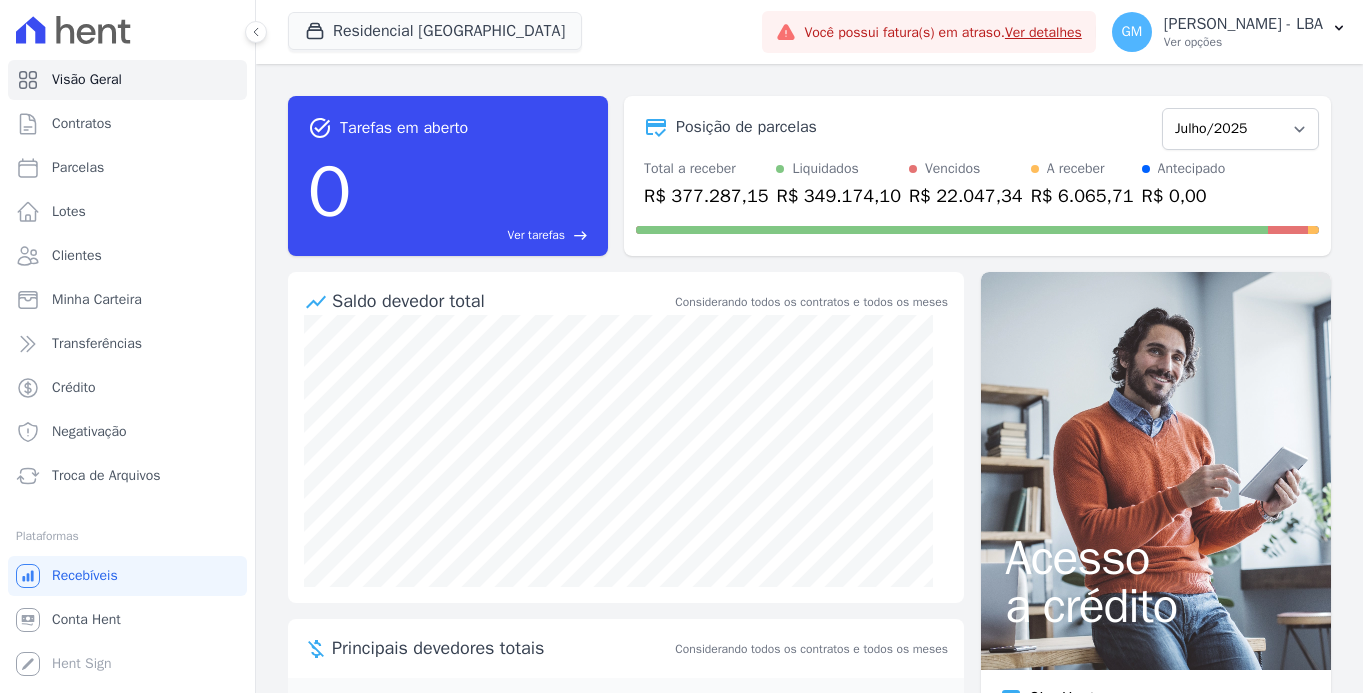 scroll, scrollTop: 0, scrollLeft: 0, axis: both 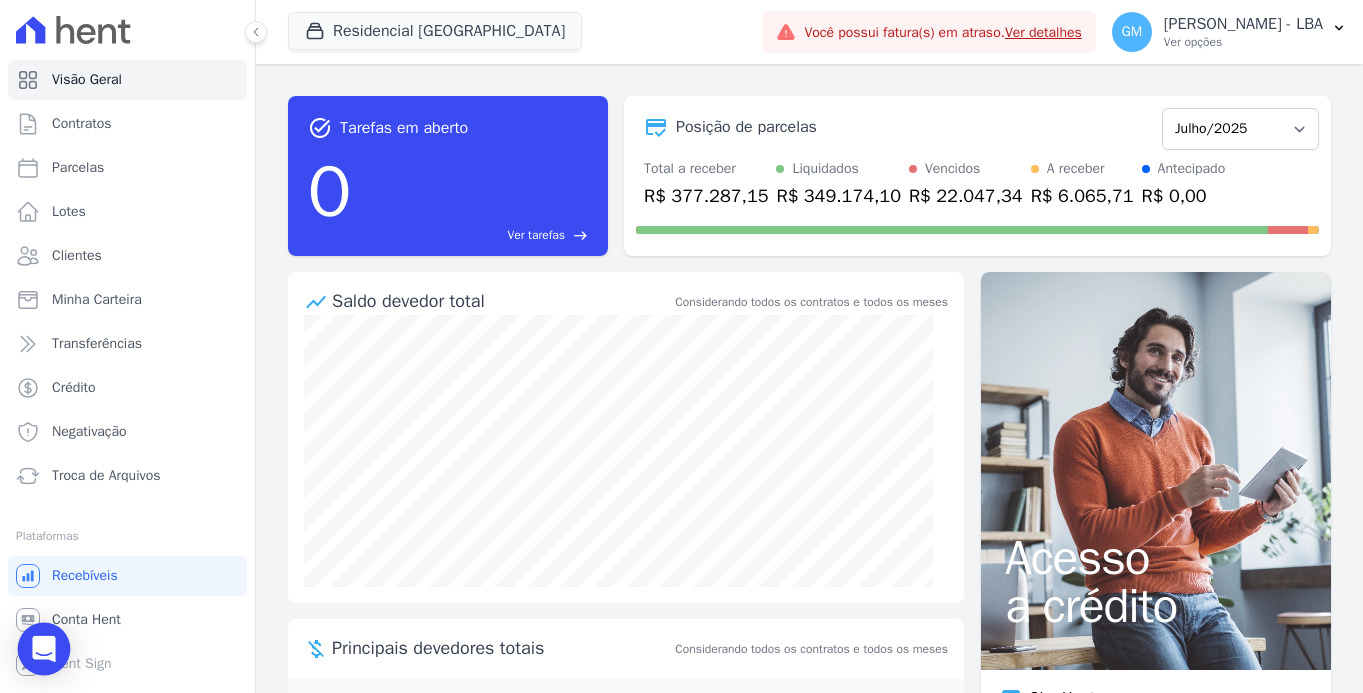 click at bounding box center (44, 649) 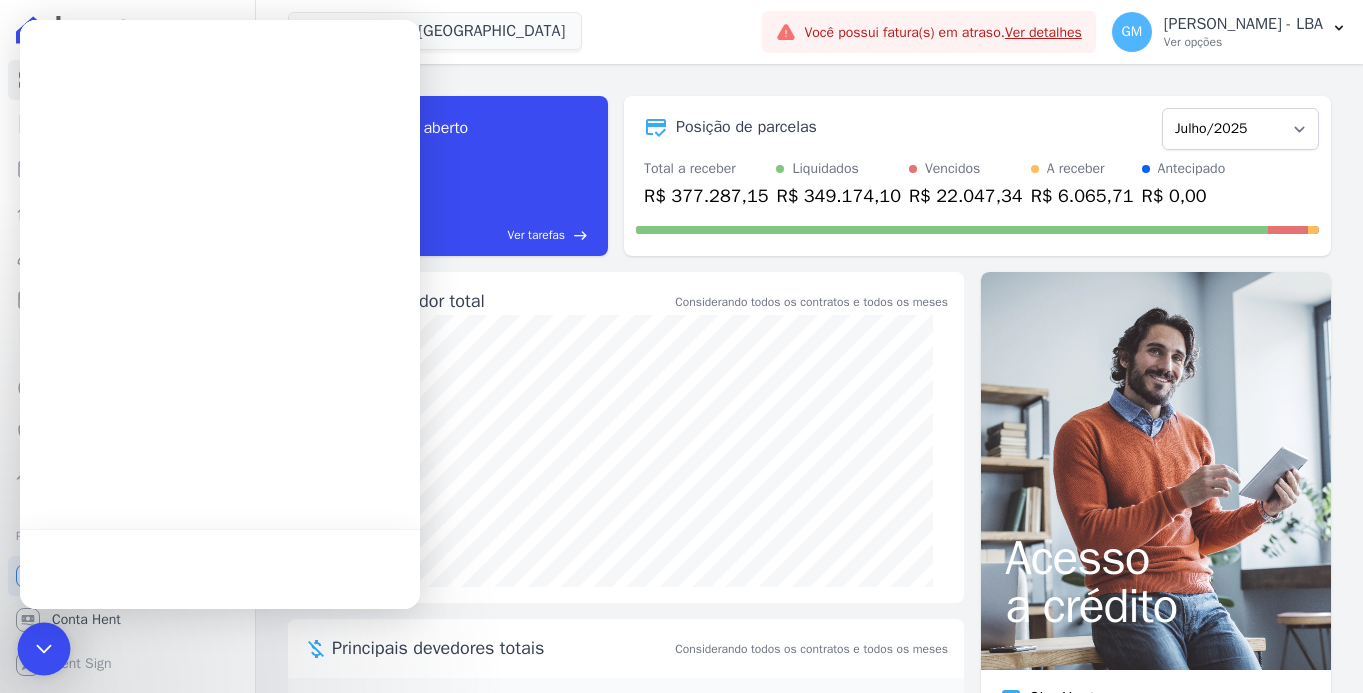 scroll, scrollTop: 0, scrollLeft: 0, axis: both 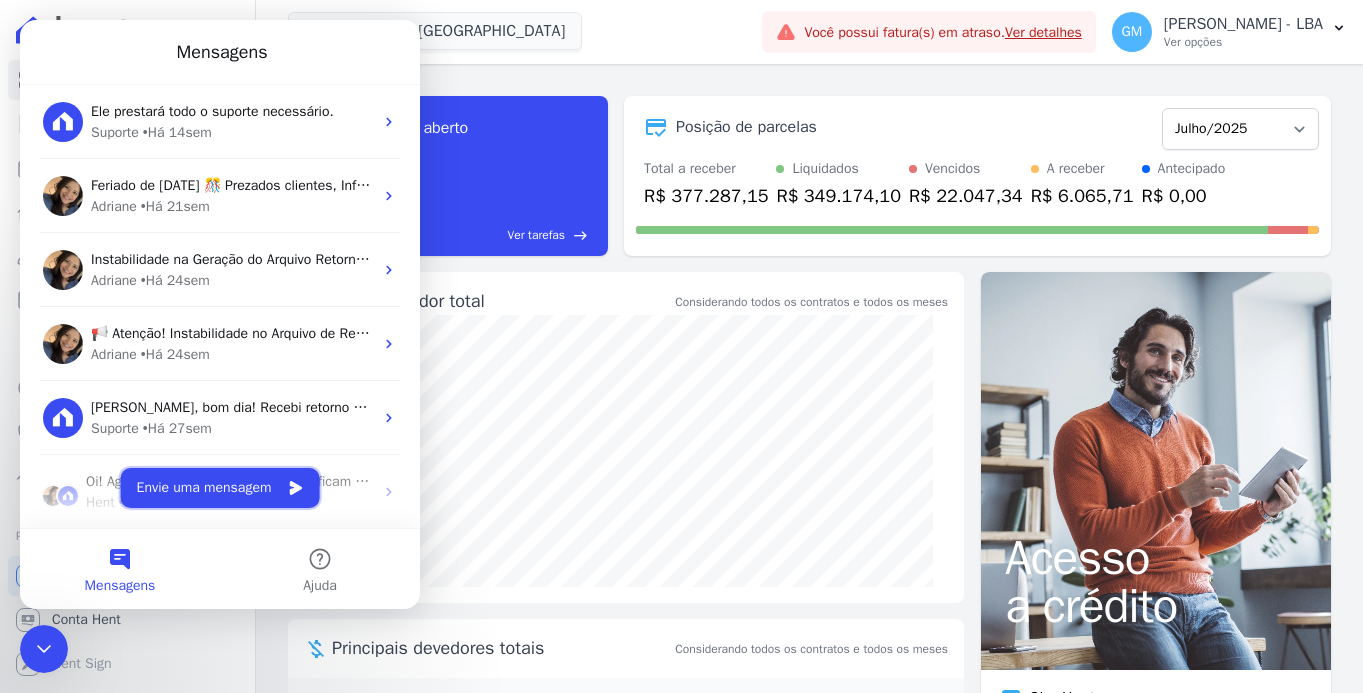 click on "Envie uma mensagem" at bounding box center (220, 488) 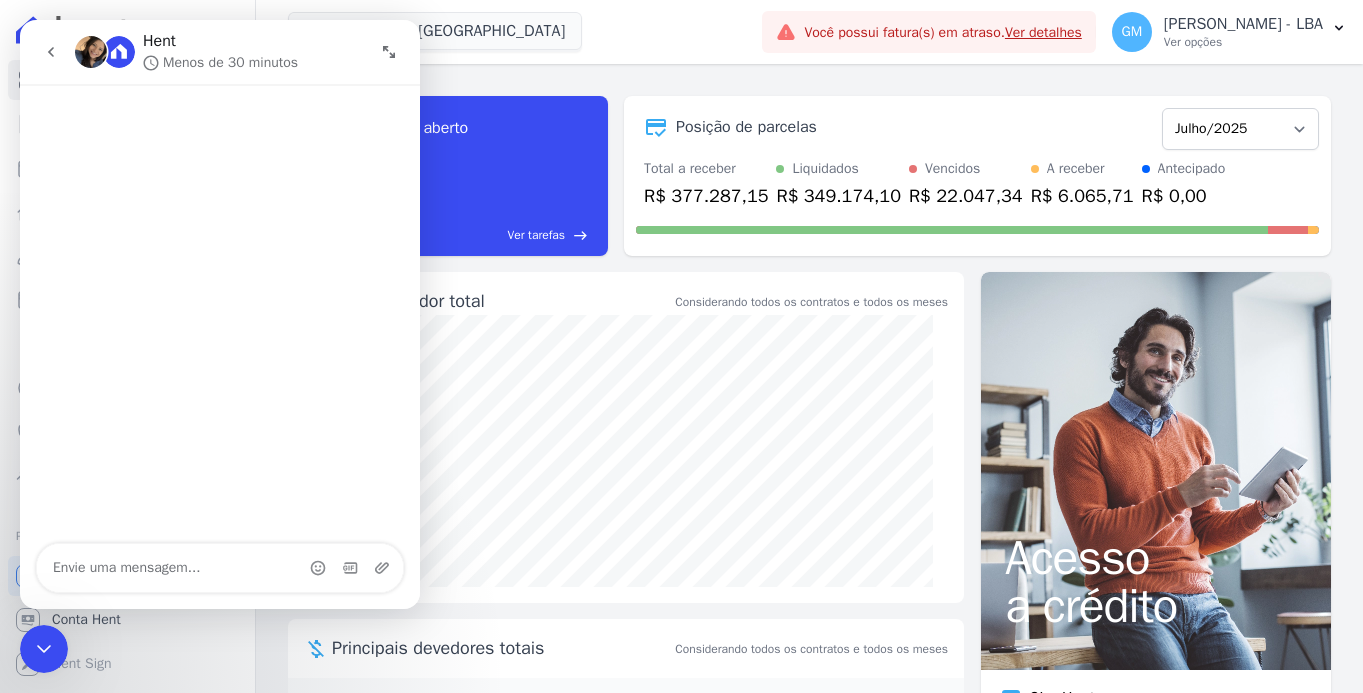 click at bounding box center (220, 568) 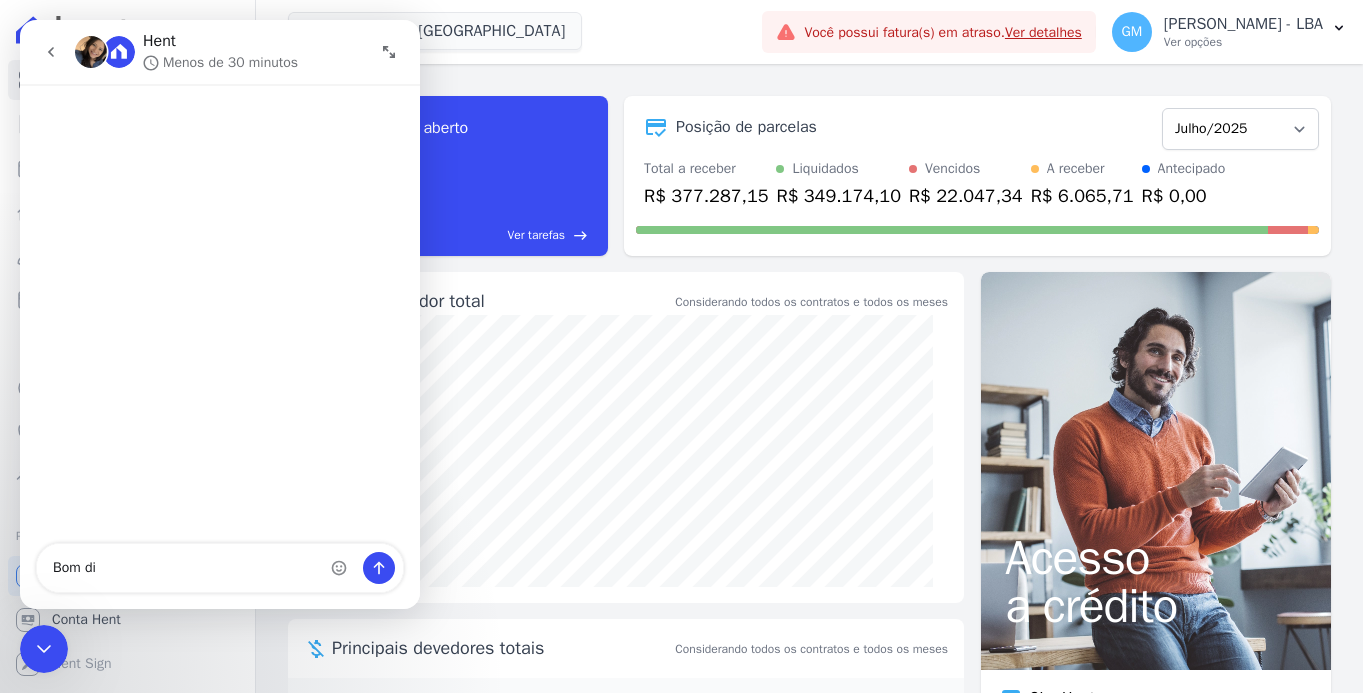 type on "Bom dia" 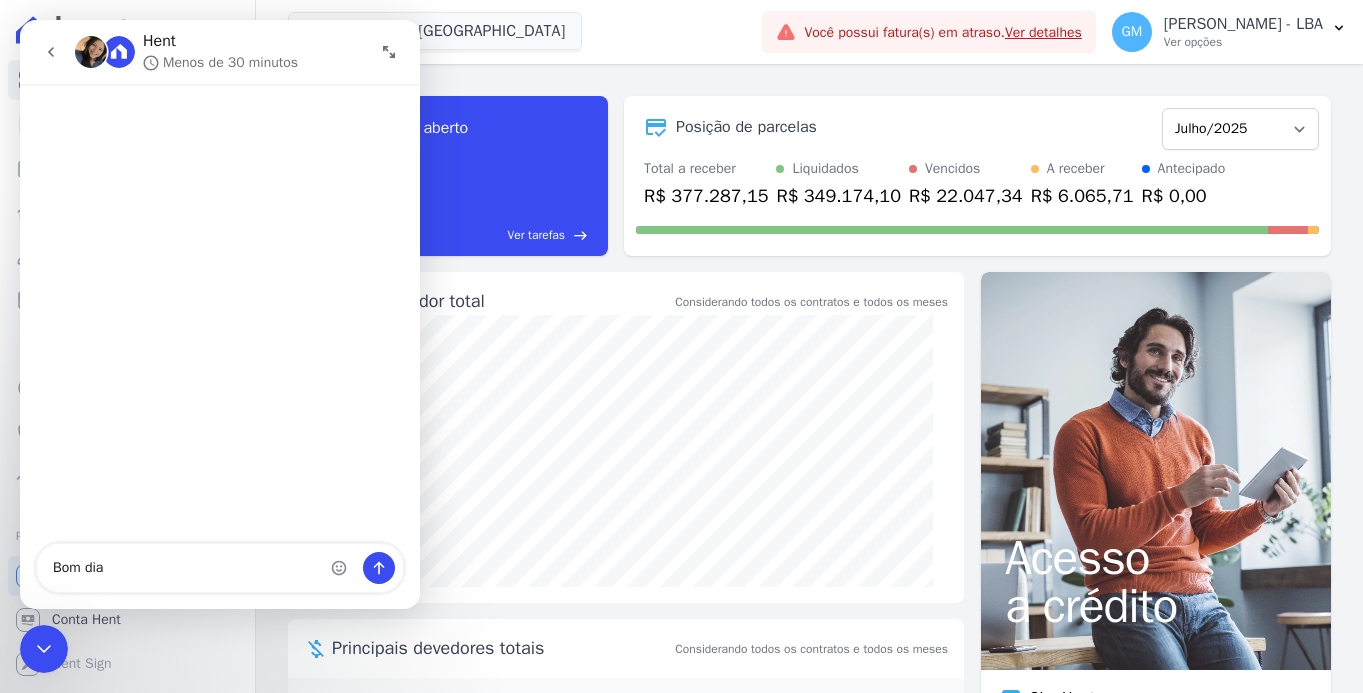 type 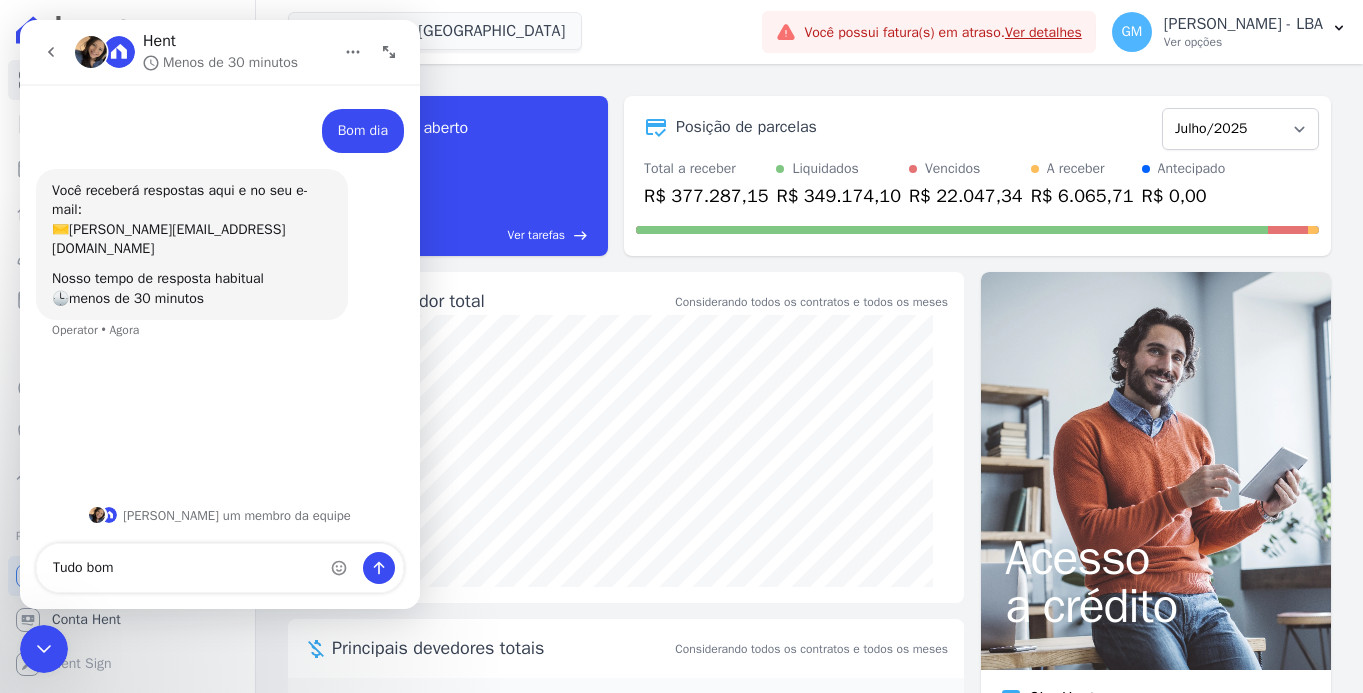 type on "Tudo bom?" 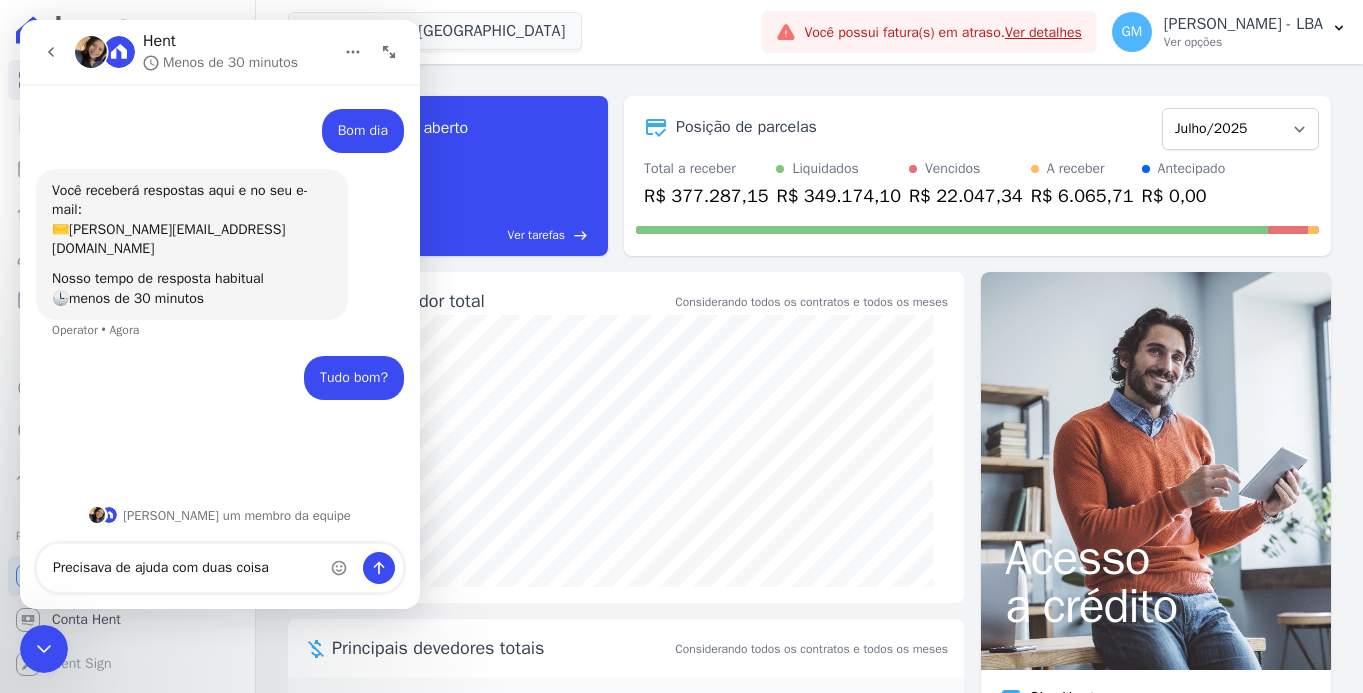 type on "Precisava de ajuda com duas coisas" 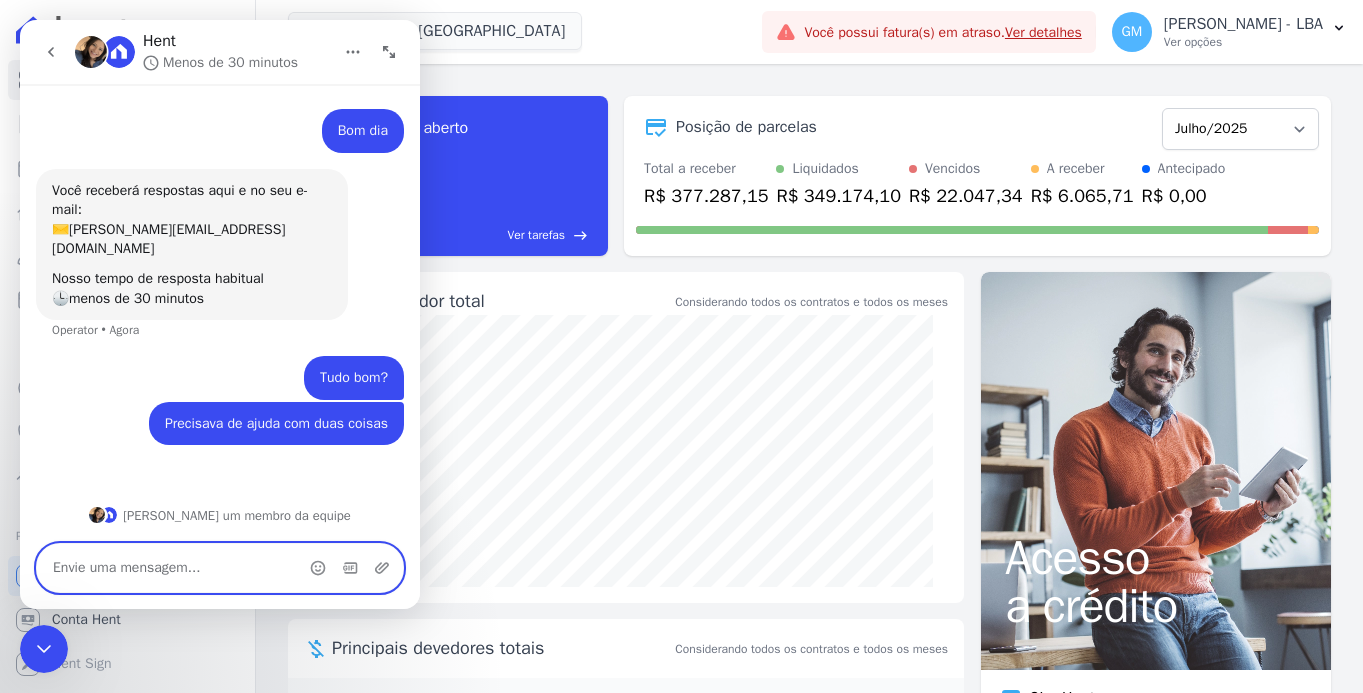 click at bounding box center (220, 568) 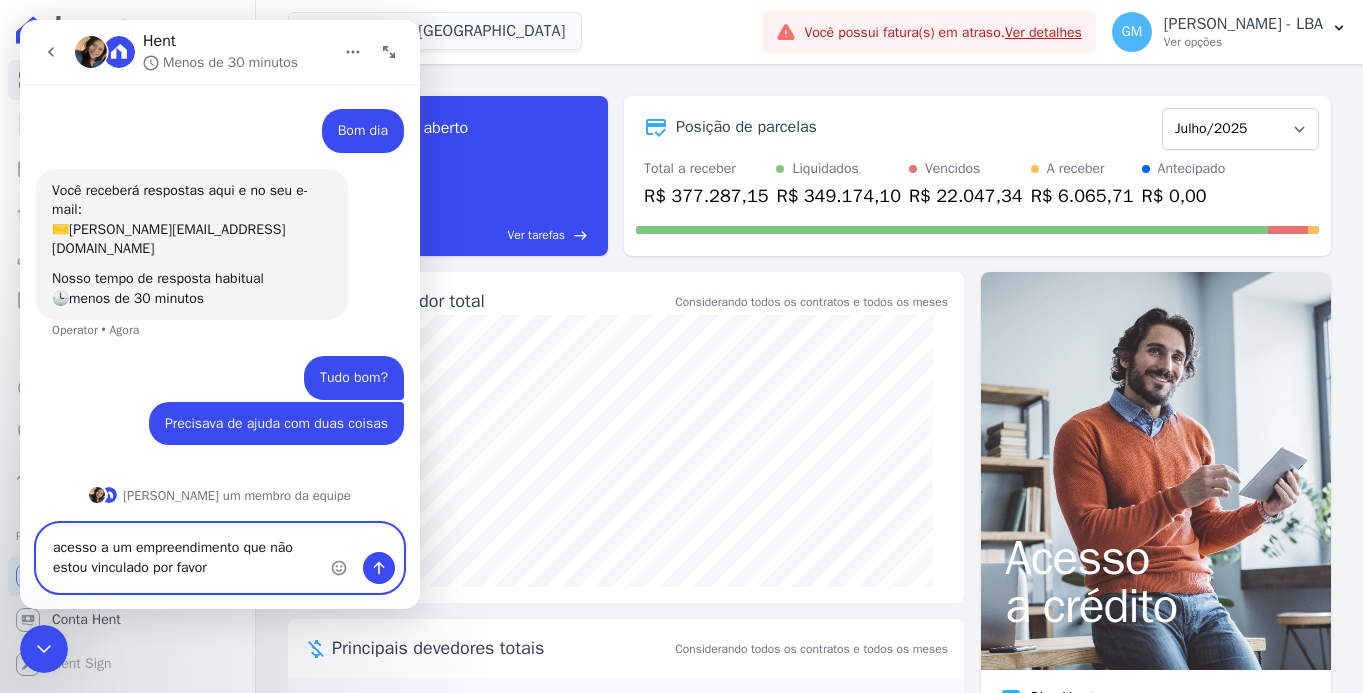 drag, startPoint x: 49, startPoint y: 547, endPoint x: 36, endPoint y: 551, distance: 13.601471 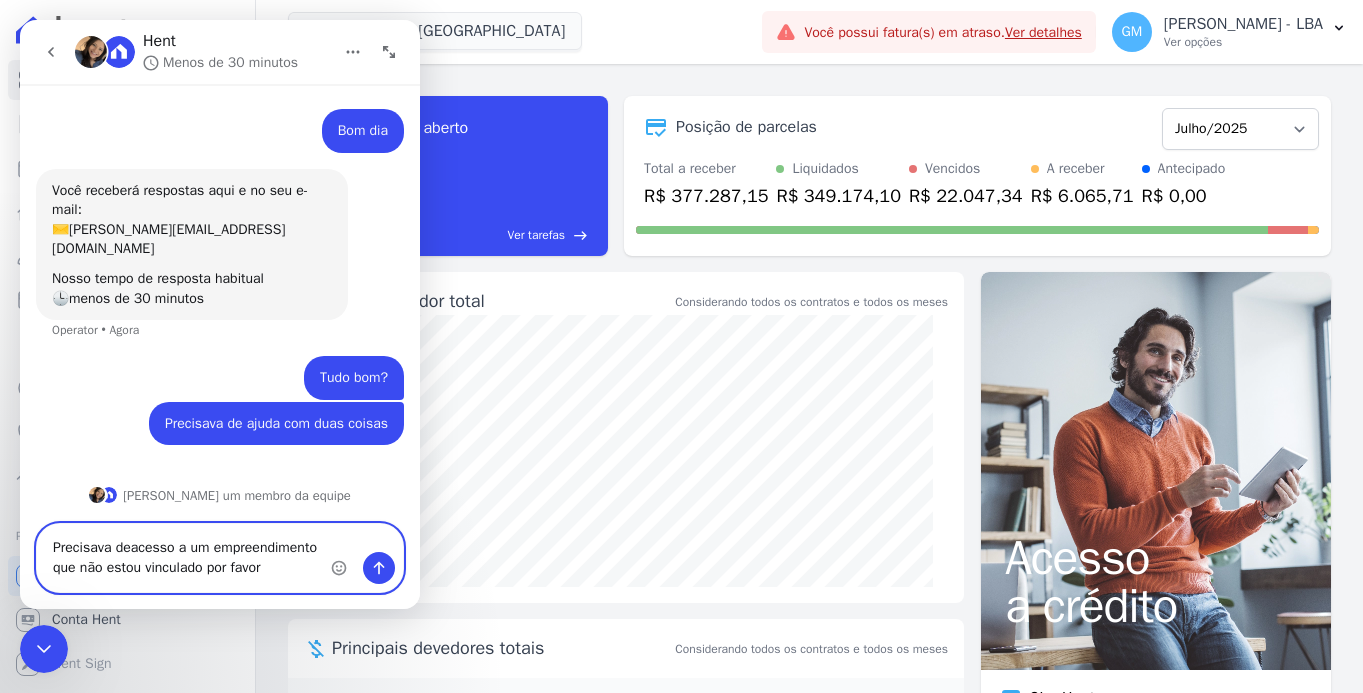 type on "Precisava de acesso a um empreendimento que não estou vinculado por favor" 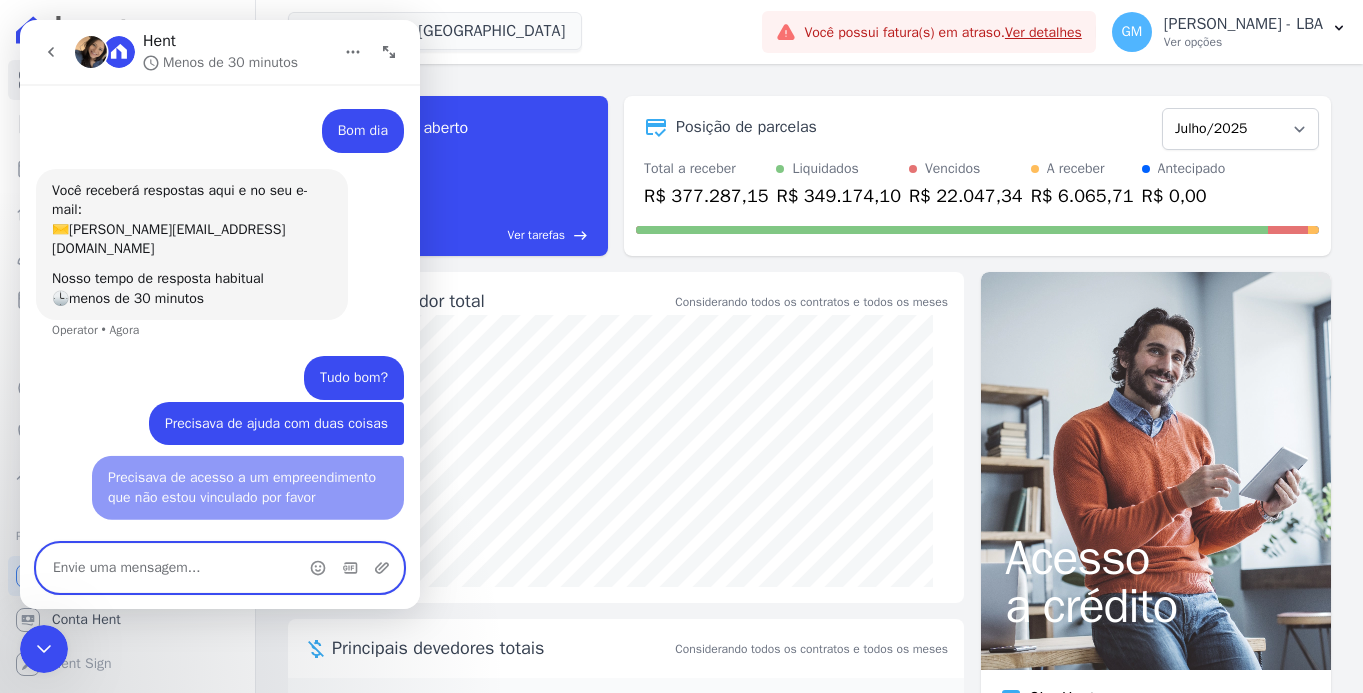scroll, scrollTop: 25, scrollLeft: 0, axis: vertical 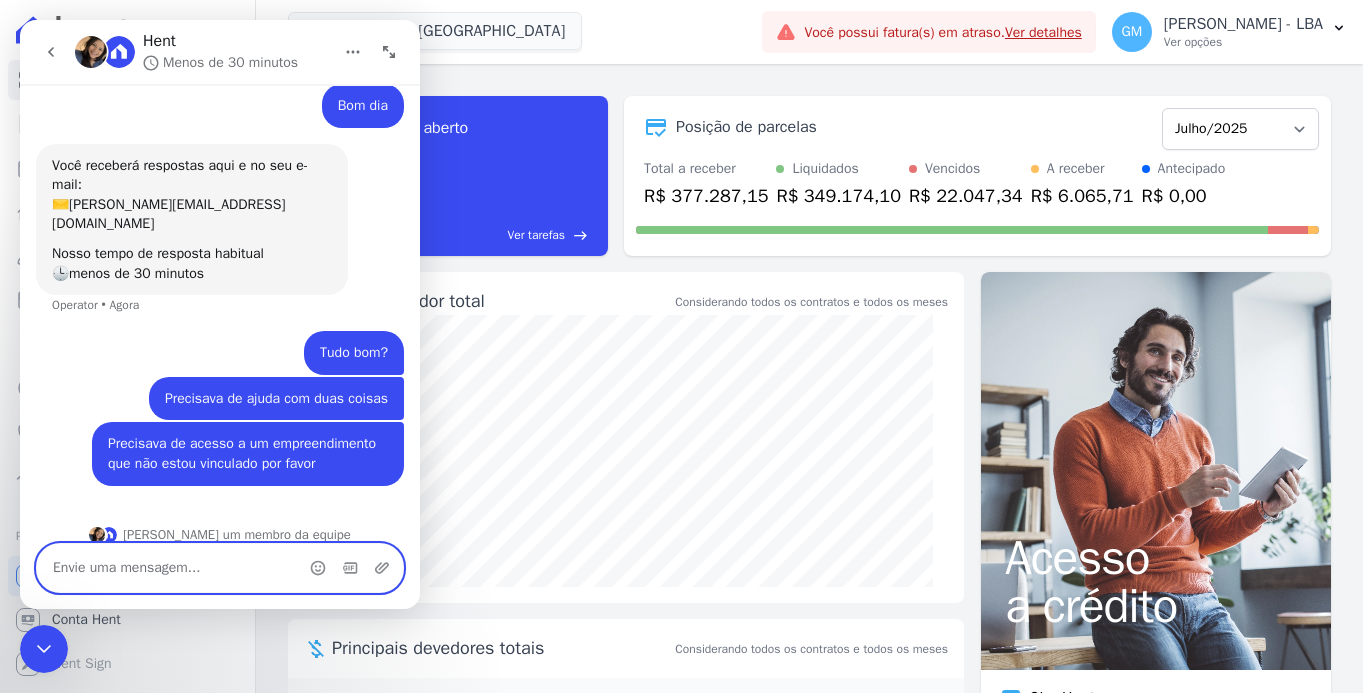 click at bounding box center [220, 568] 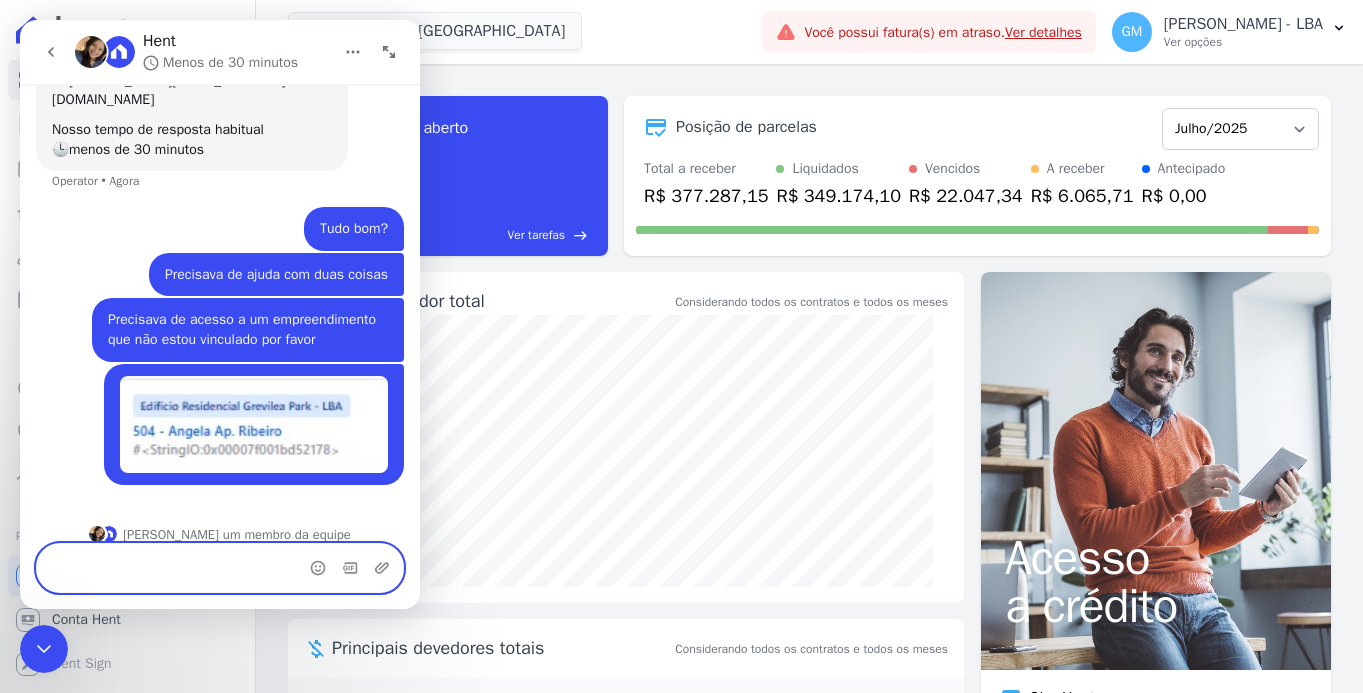 scroll, scrollTop: 169, scrollLeft: 0, axis: vertical 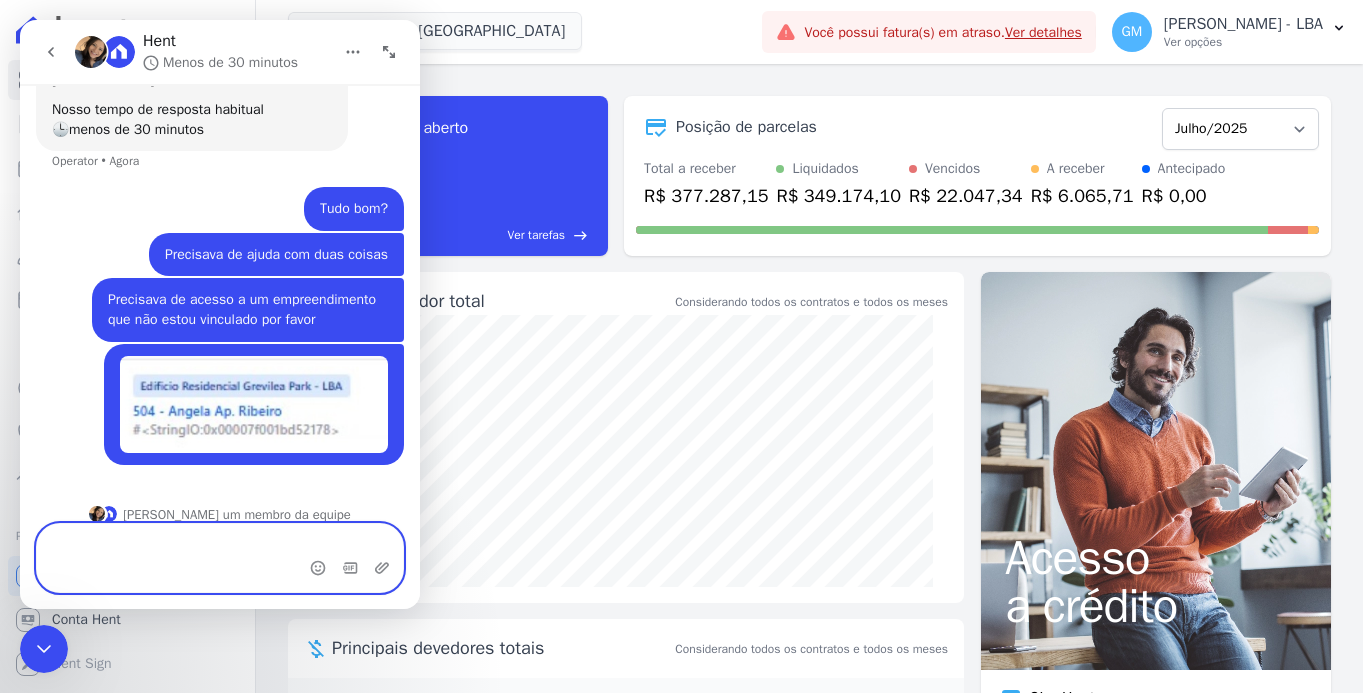 click at bounding box center (220, 558) 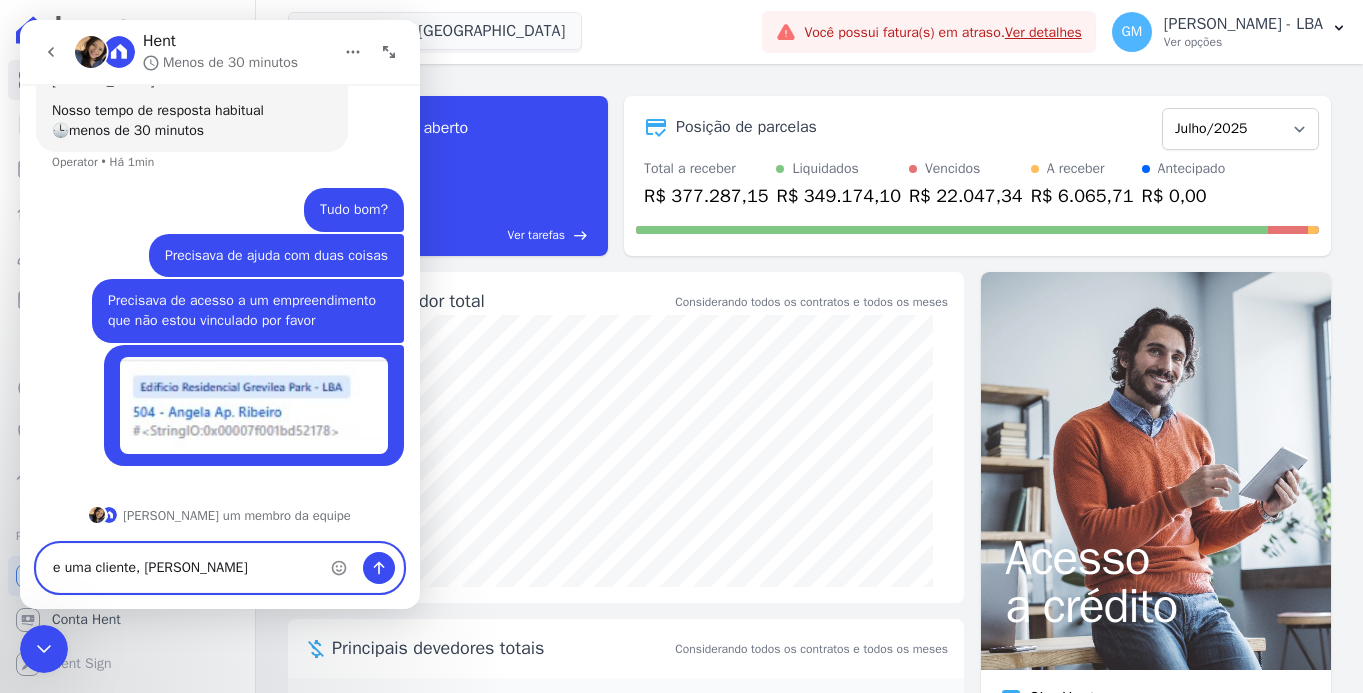 click on "e uma cliente, [PERSON_NAME]" at bounding box center [220, 568] 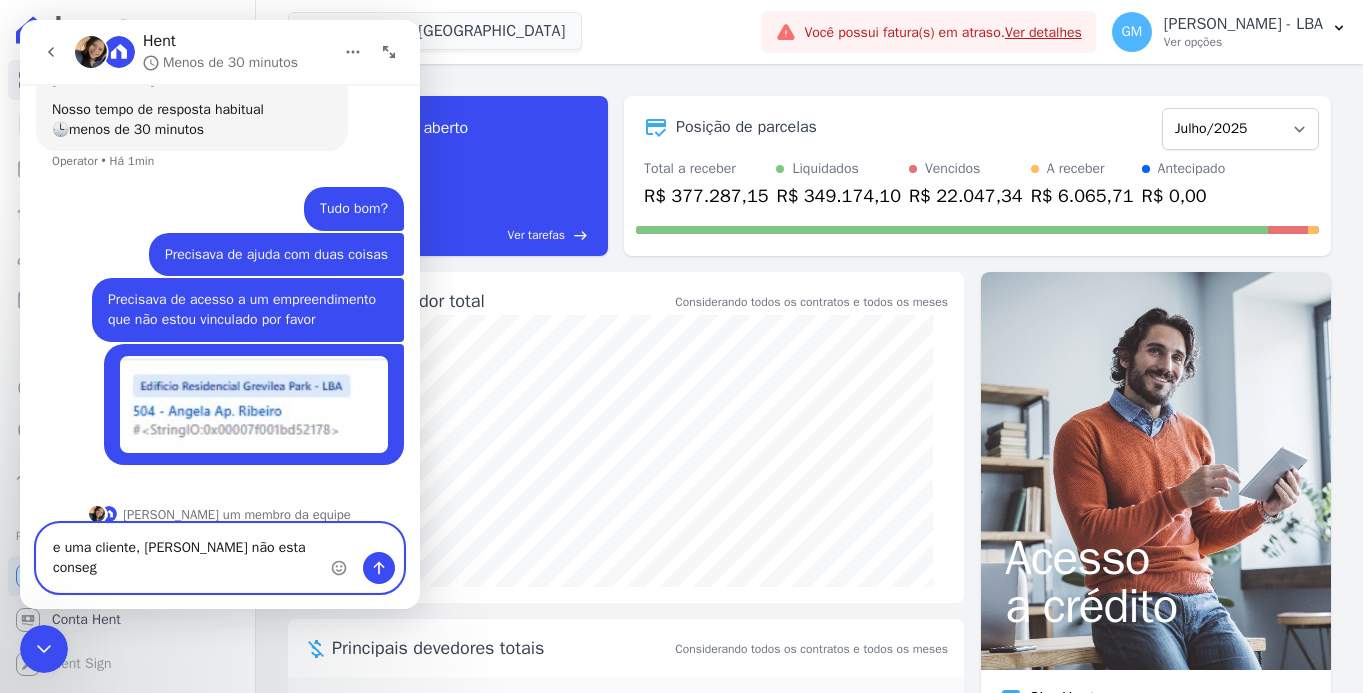 scroll, scrollTop: 189, scrollLeft: 0, axis: vertical 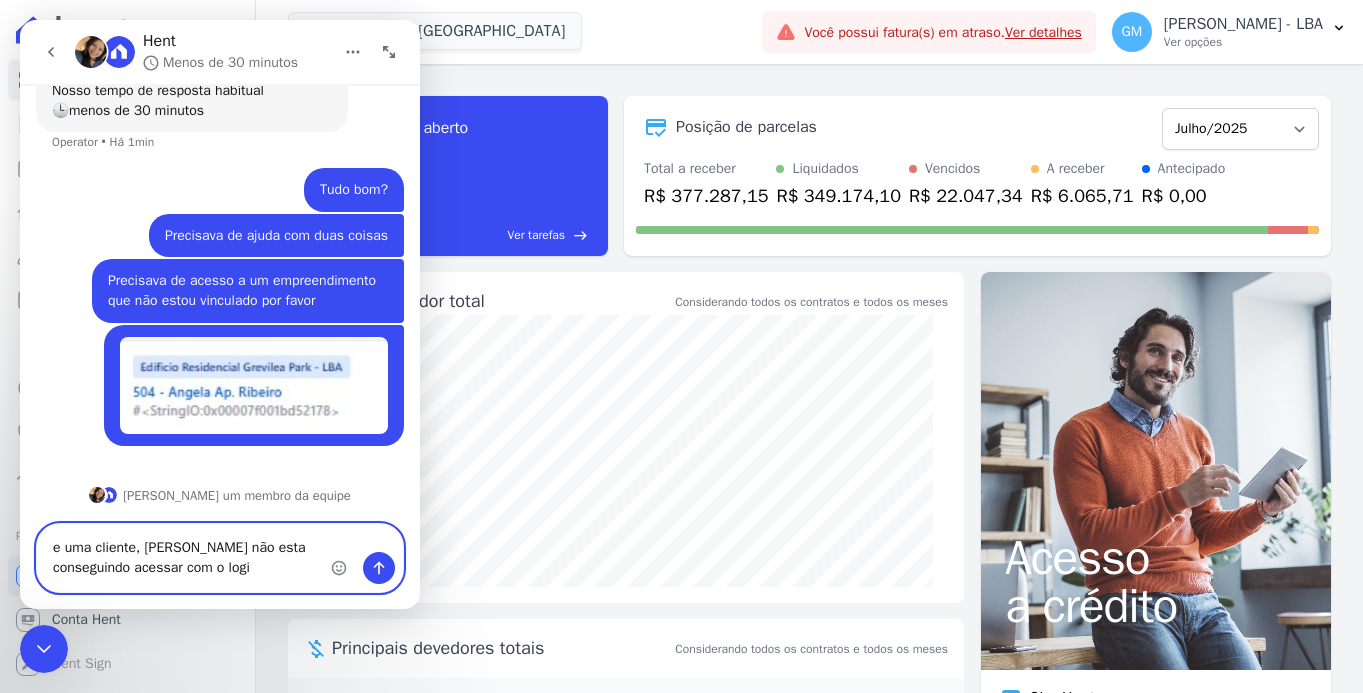type on "e uma cliente, [PERSON_NAME] não esta conseguindo acessar com o login" 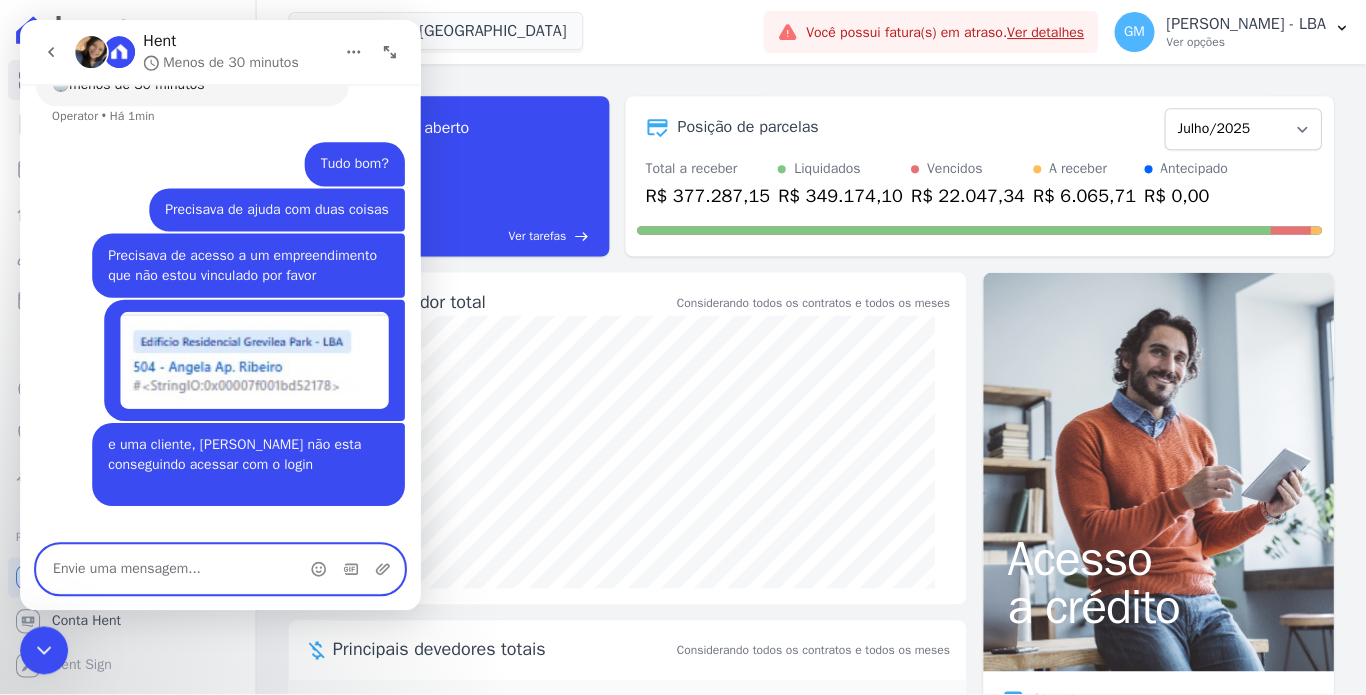 scroll, scrollTop: 233, scrollLeft: 0, axis: vertical 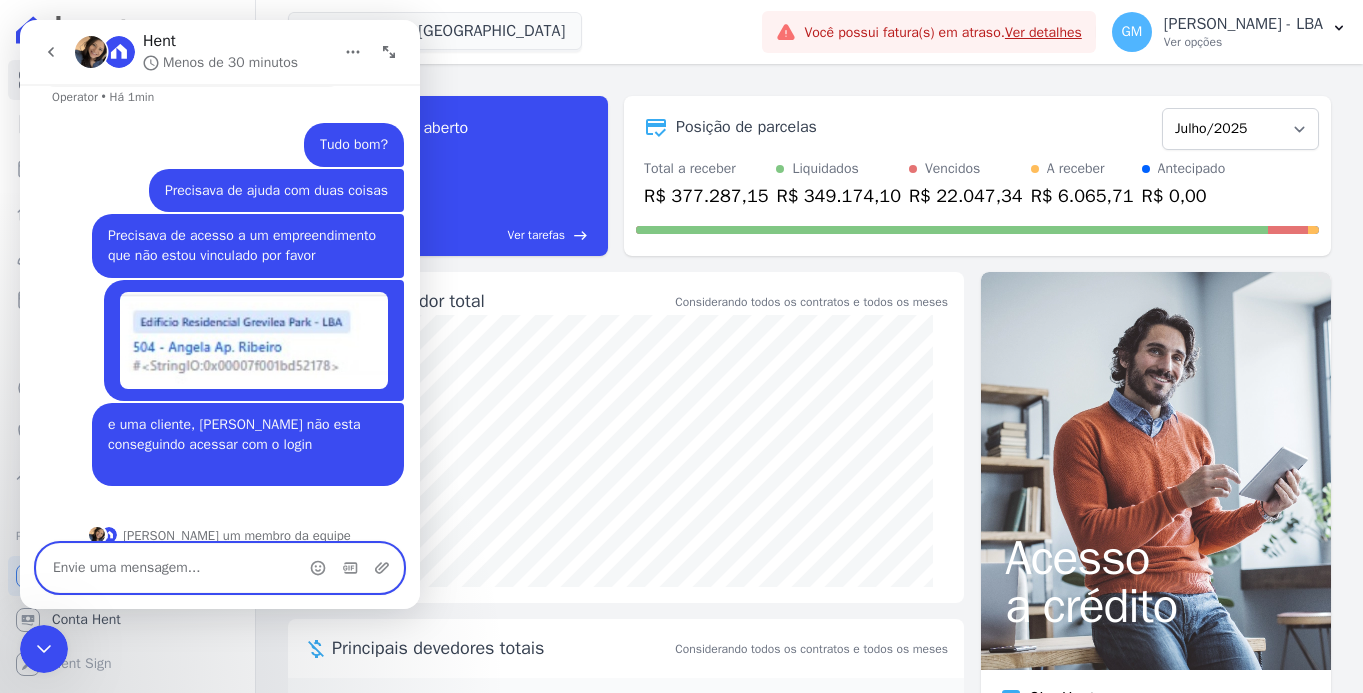 type 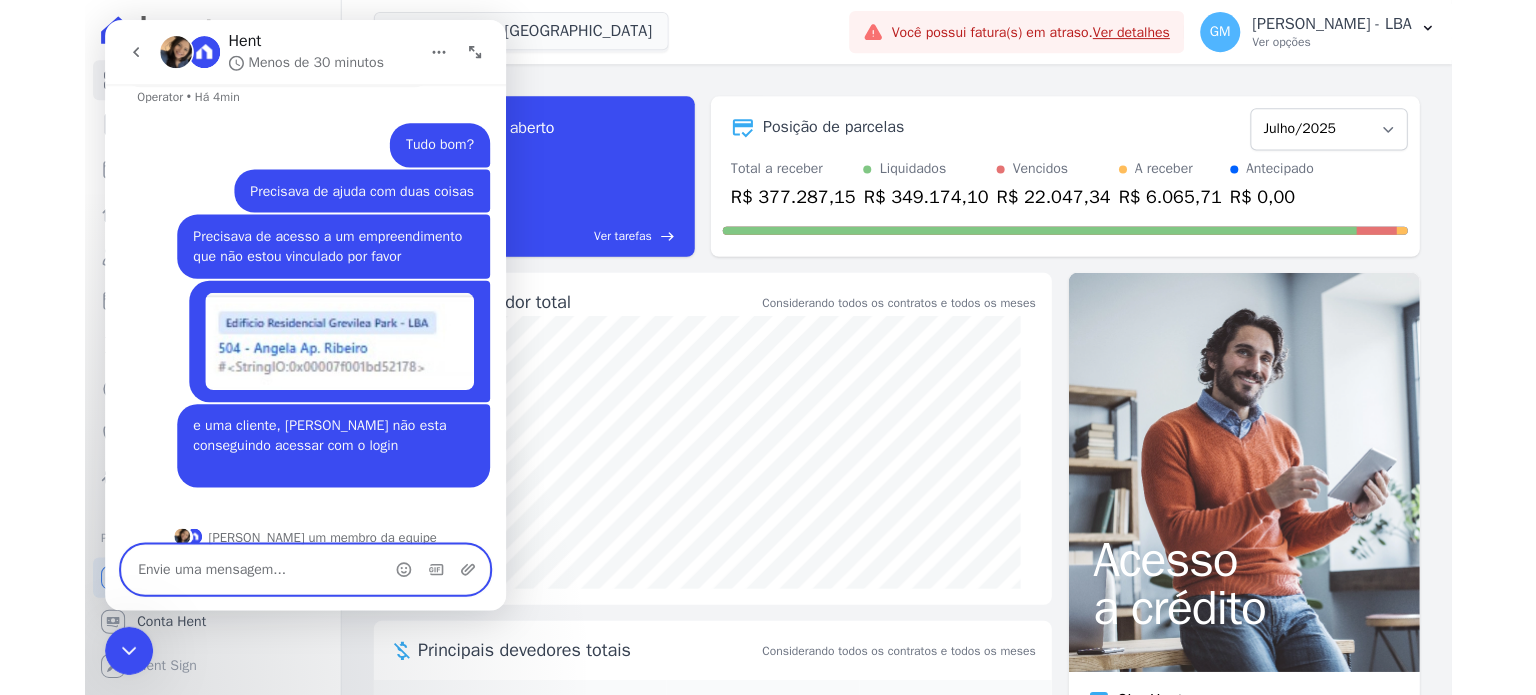 scroll, scrollTop: 230, scrollLeft: 0, axis: vertical 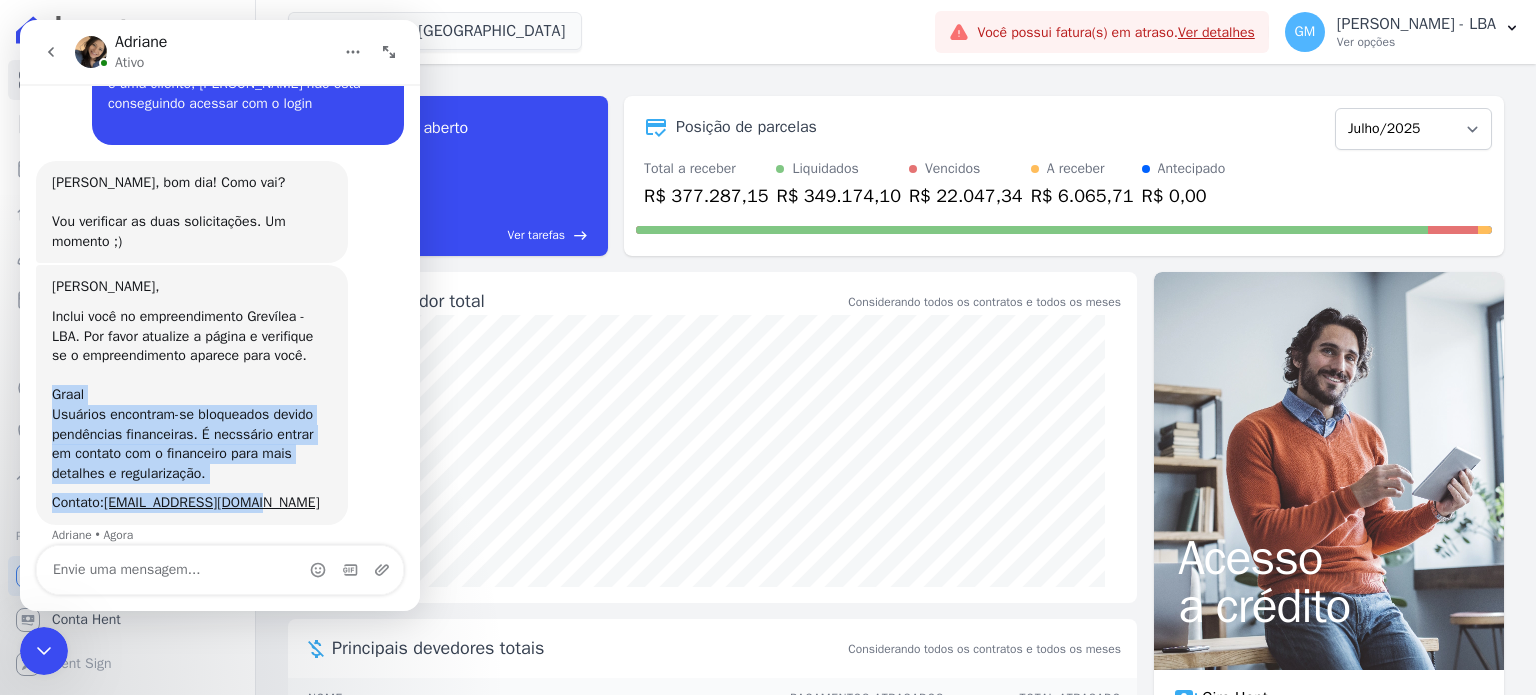drag, startPoint x: 56, startPoint y: 375, endPoint x: 299, endPoint y: 491, distance: 269.26752 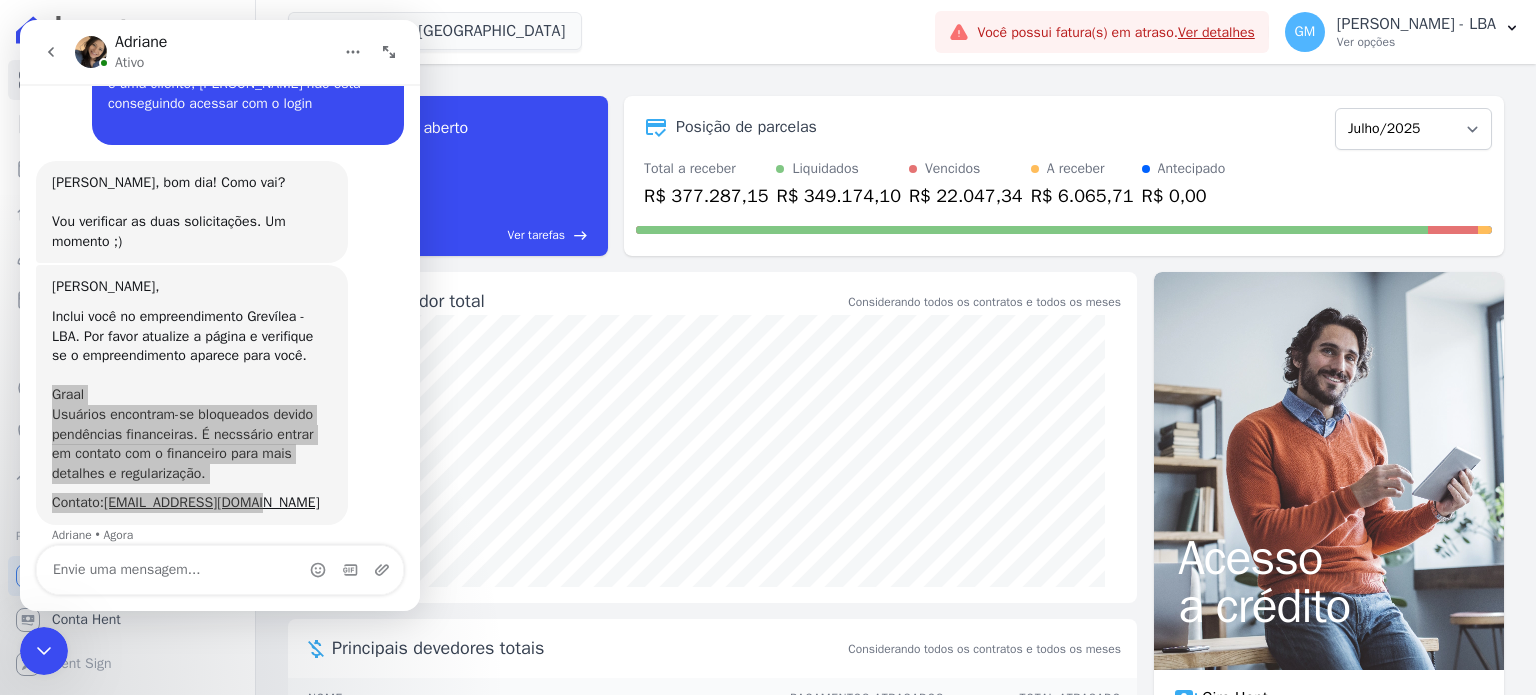 drag, startPoint x: 293, startPoint y: 421, endPoint x: 800, endPoint y: 38, distance: 635.4038 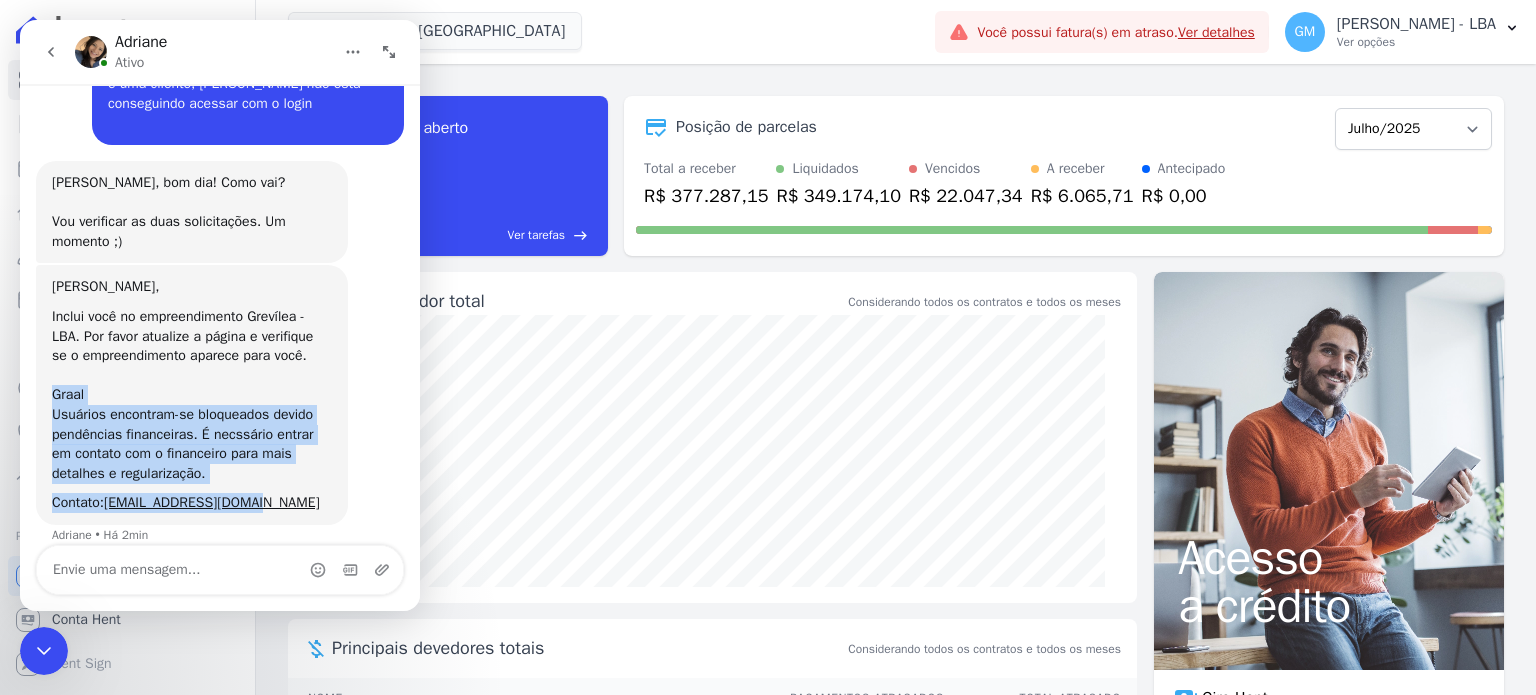 click at bounding box center (389, 52) 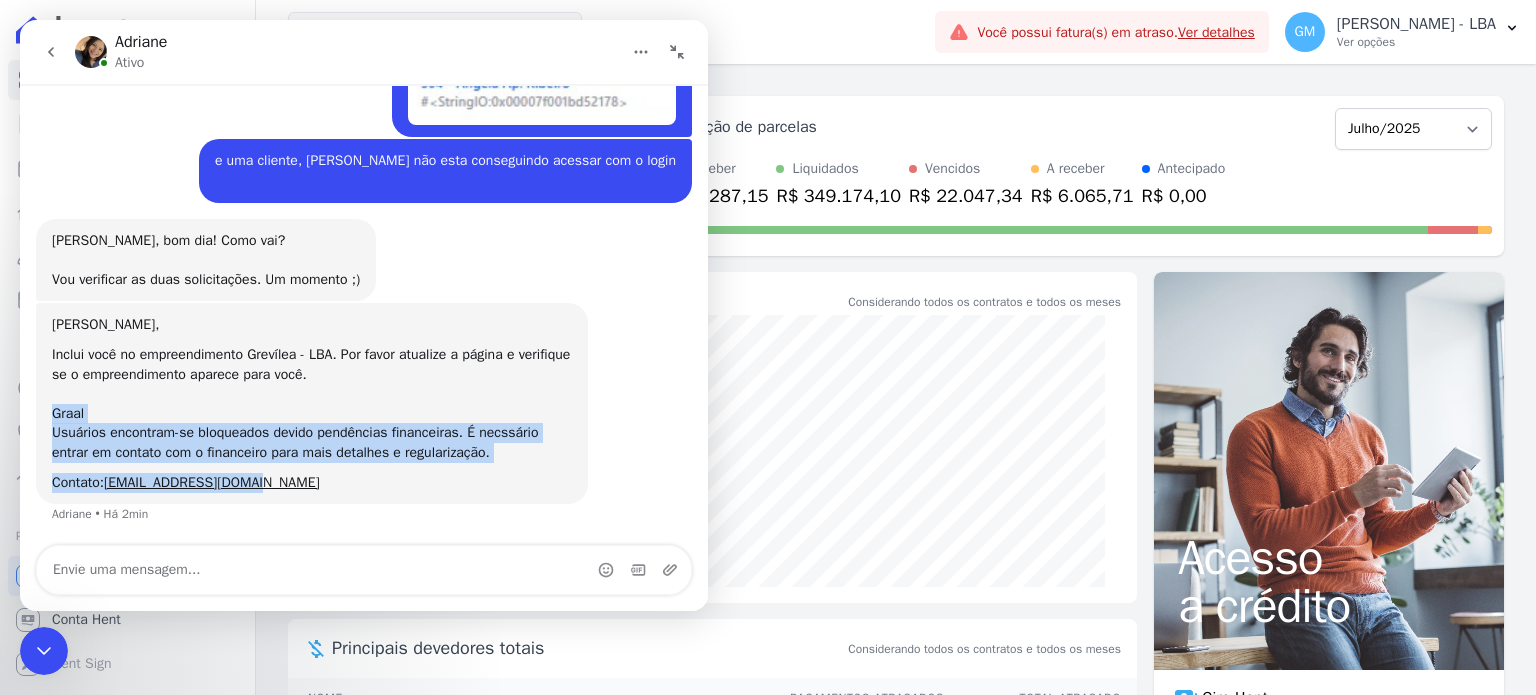 scroll, scrollTop: 417, scrollLeft: 0, axis: vertical 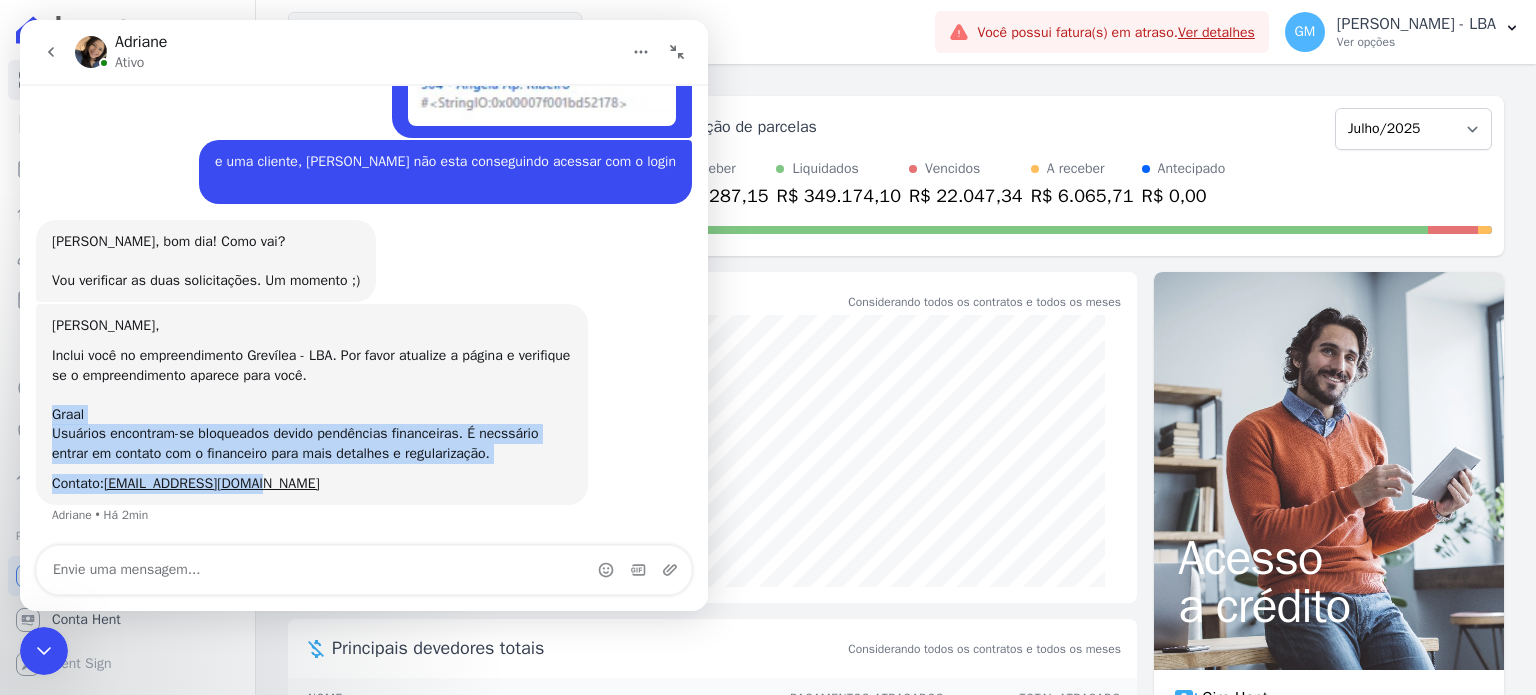 click 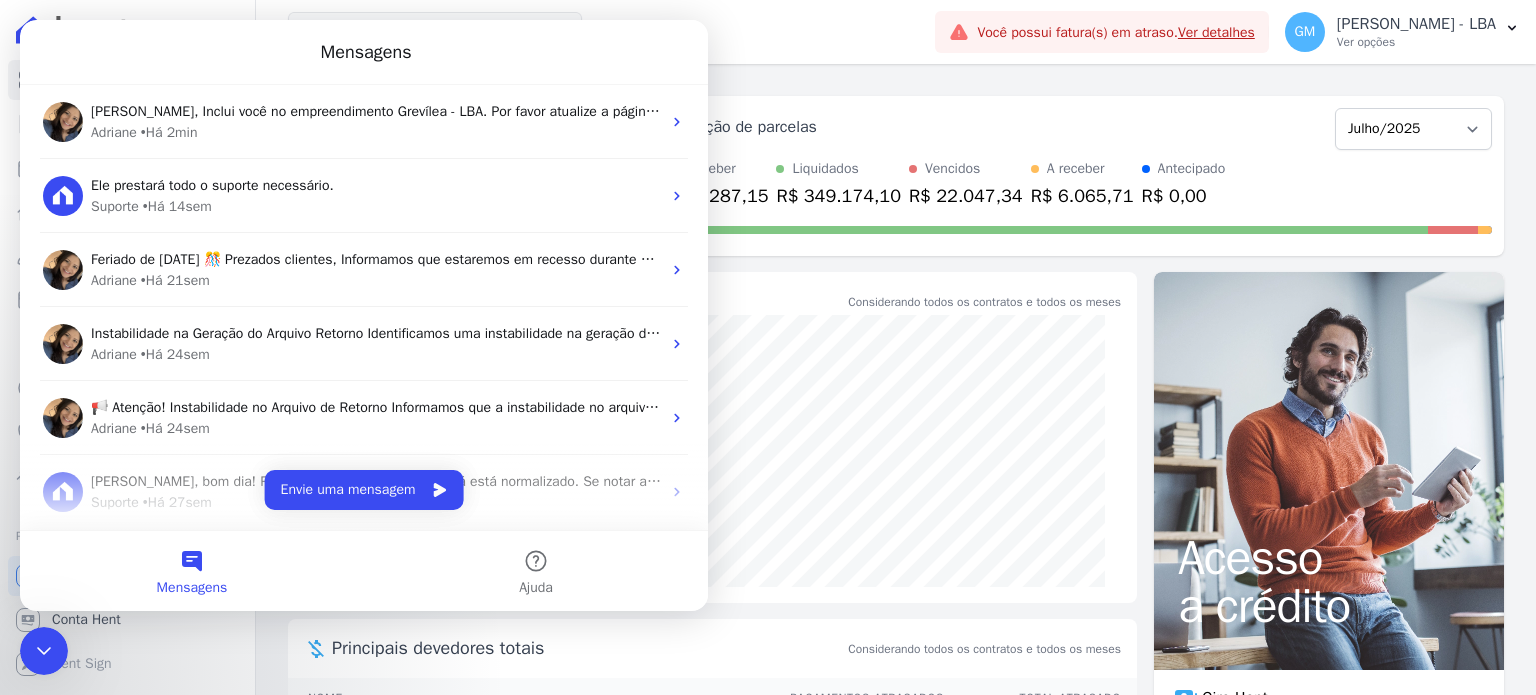 scroll, scrollTop: 0, scrollLeft: 0, axis: both 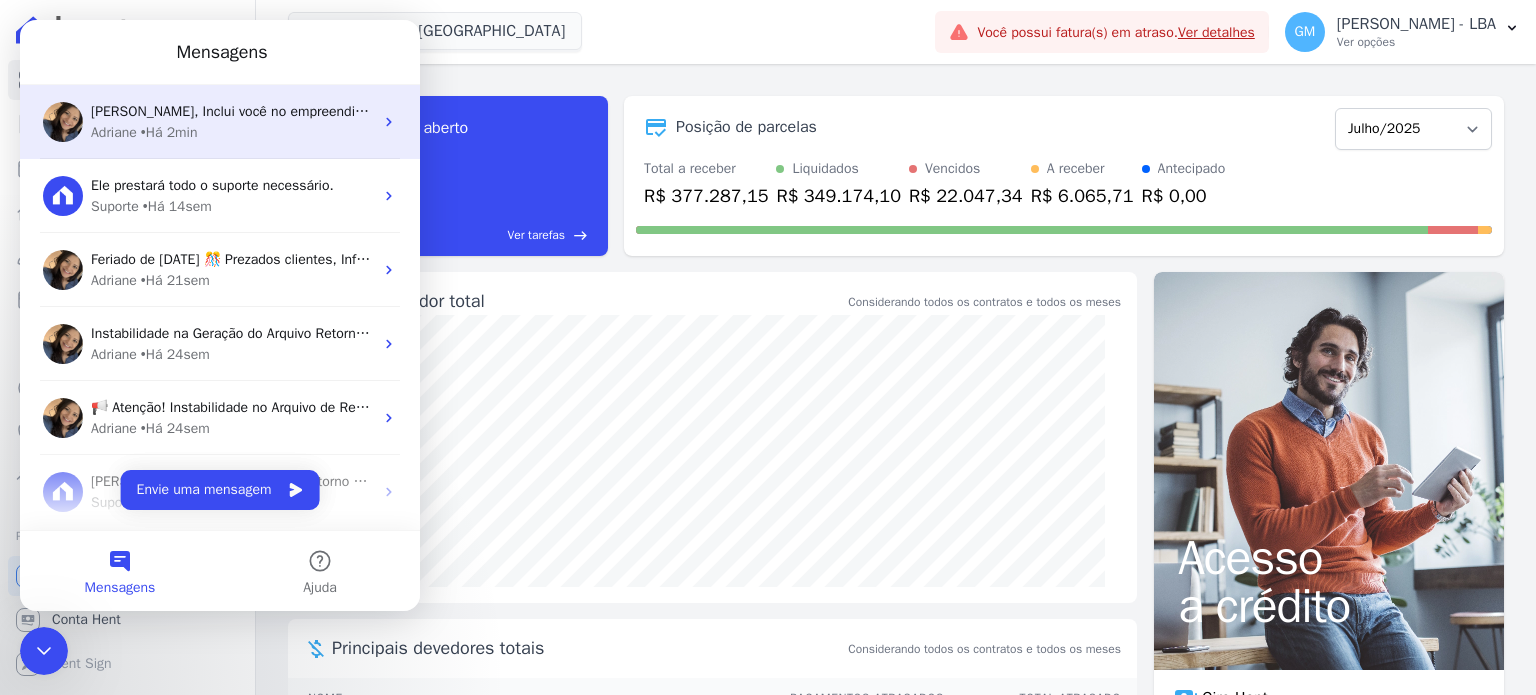 click on "•  Há 2min" at bounding box center (169, 132) 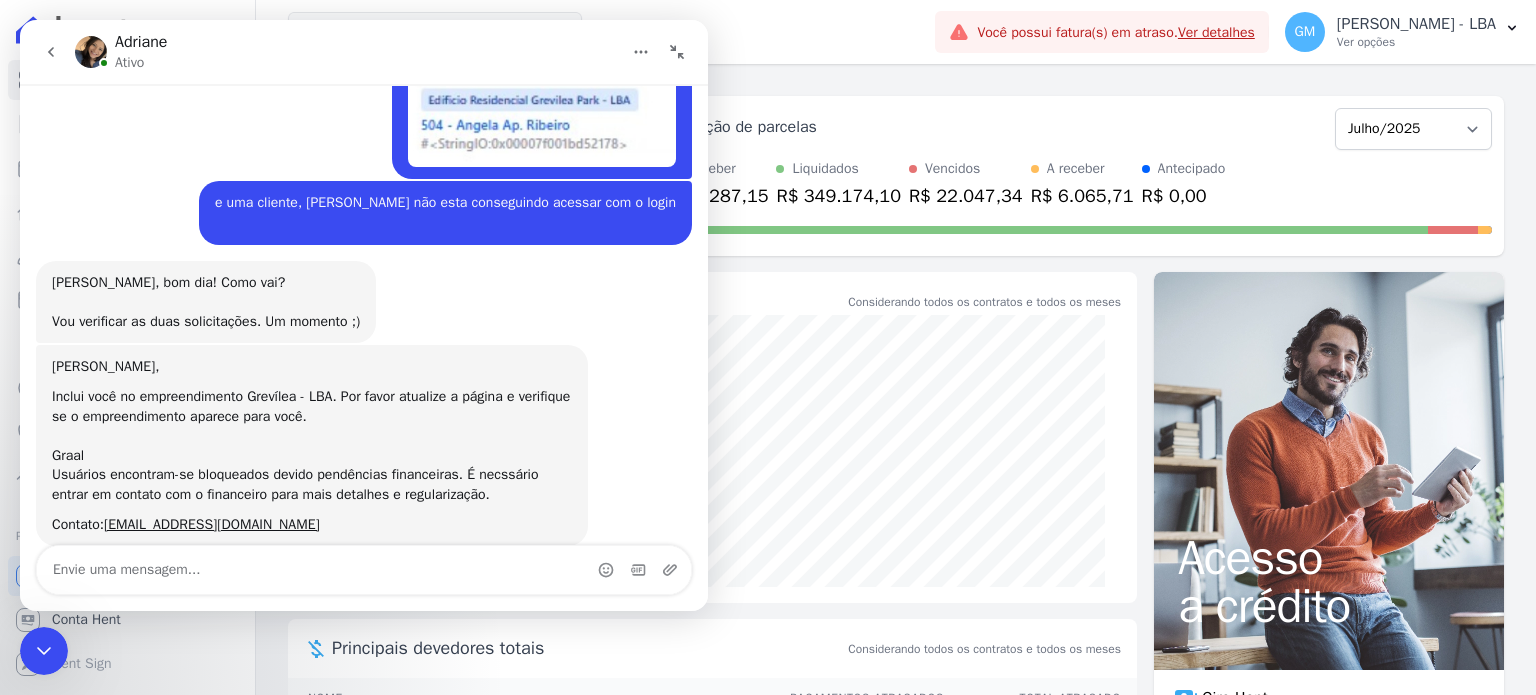 scroll, scrollTop: 417, scrollLeft: 0, axis: vertical 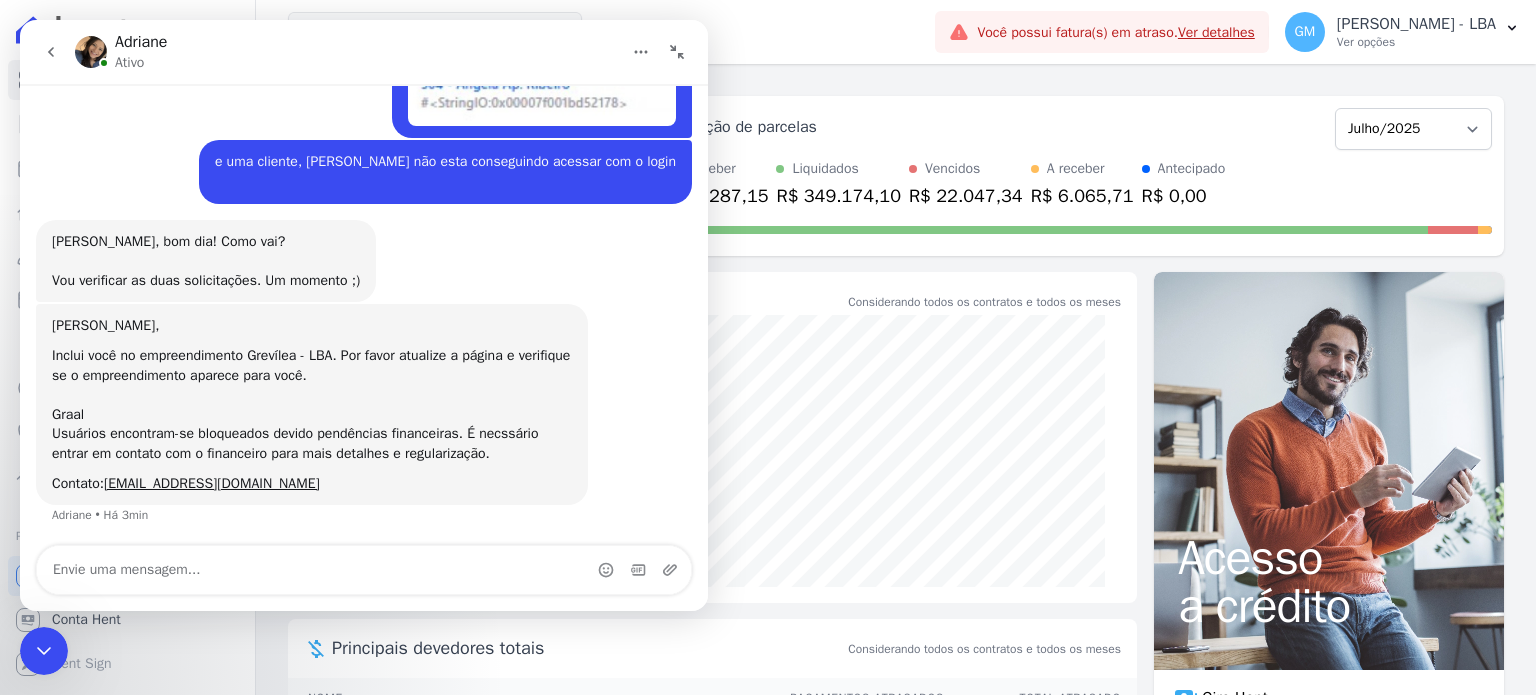 drag, startPoint x: 689, startPoint y: 50, endPoint x: 592, endPoint y: 102, distance: 110.059074 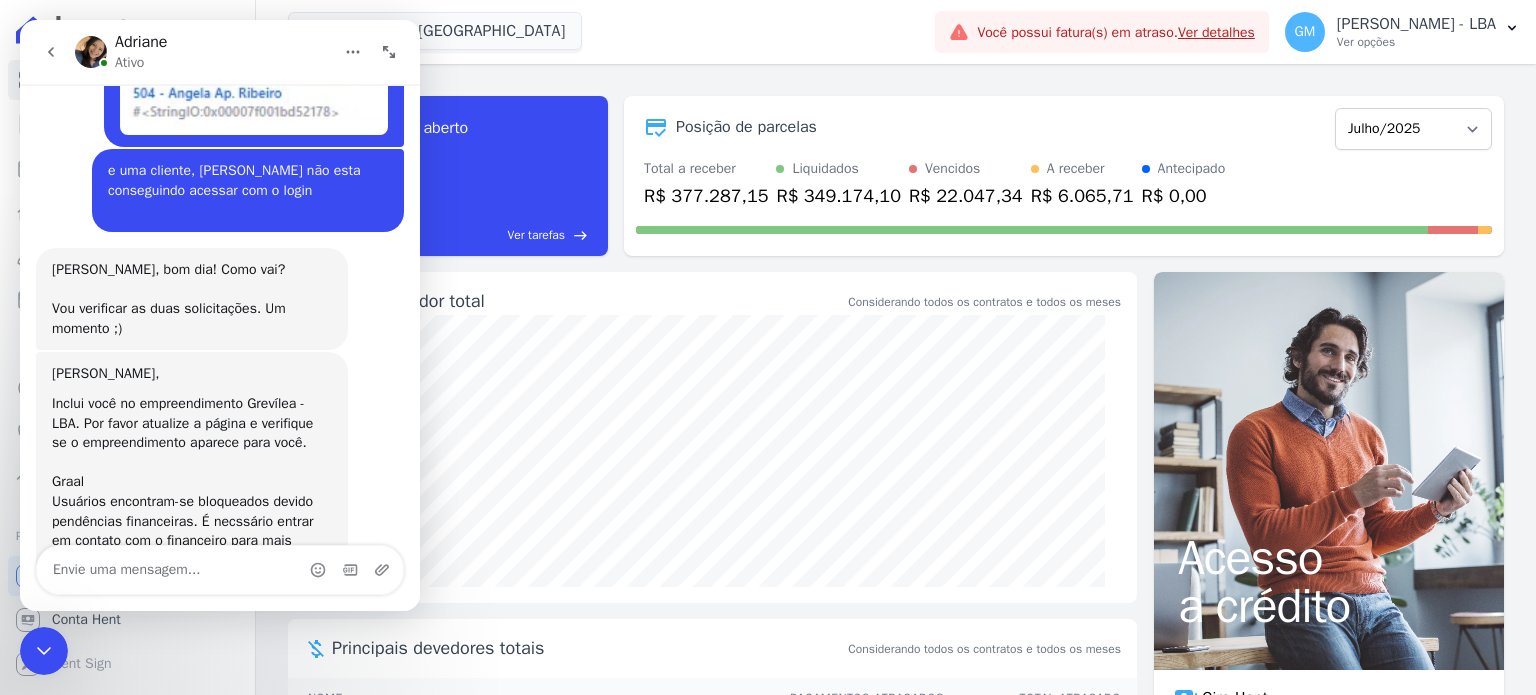 scroll, scrollTop: 554, scrollLeft: 0, axis: vertical 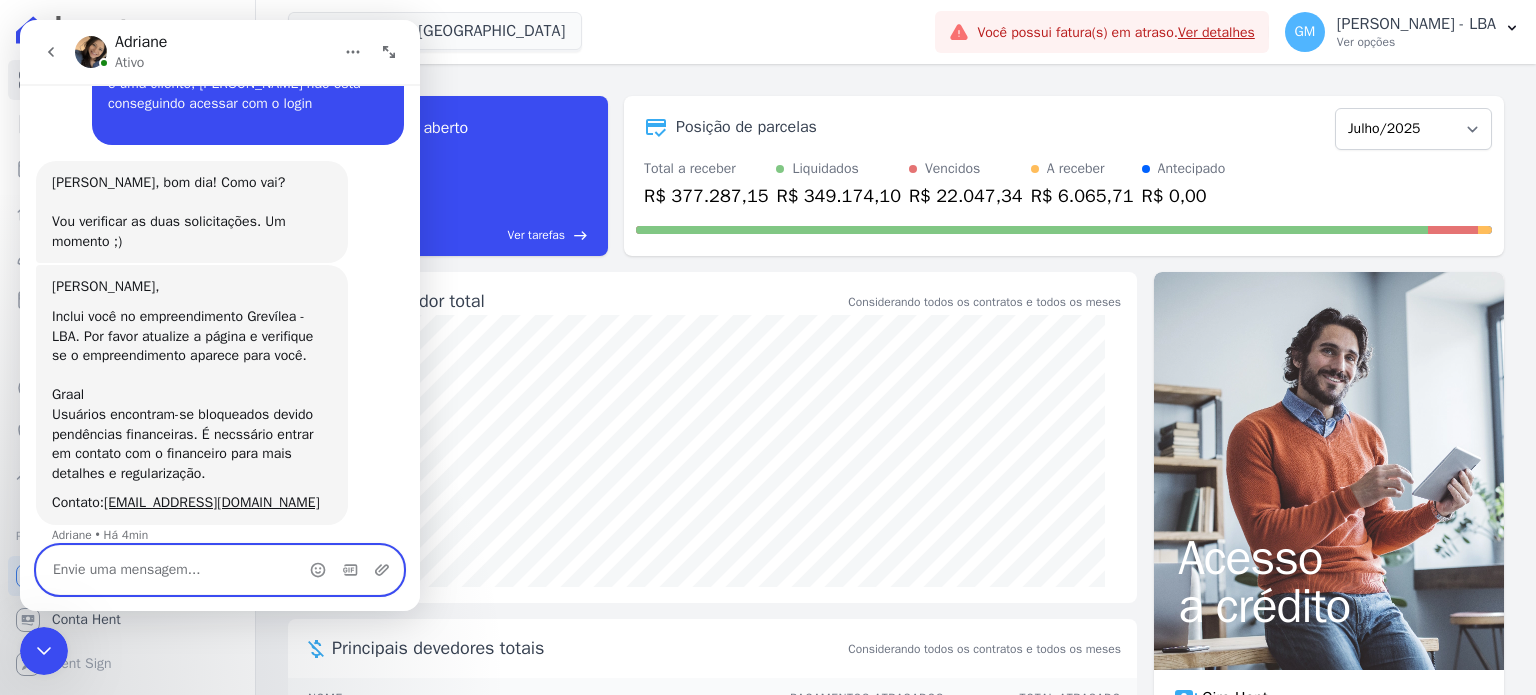 click at bounding box center (220, 570) 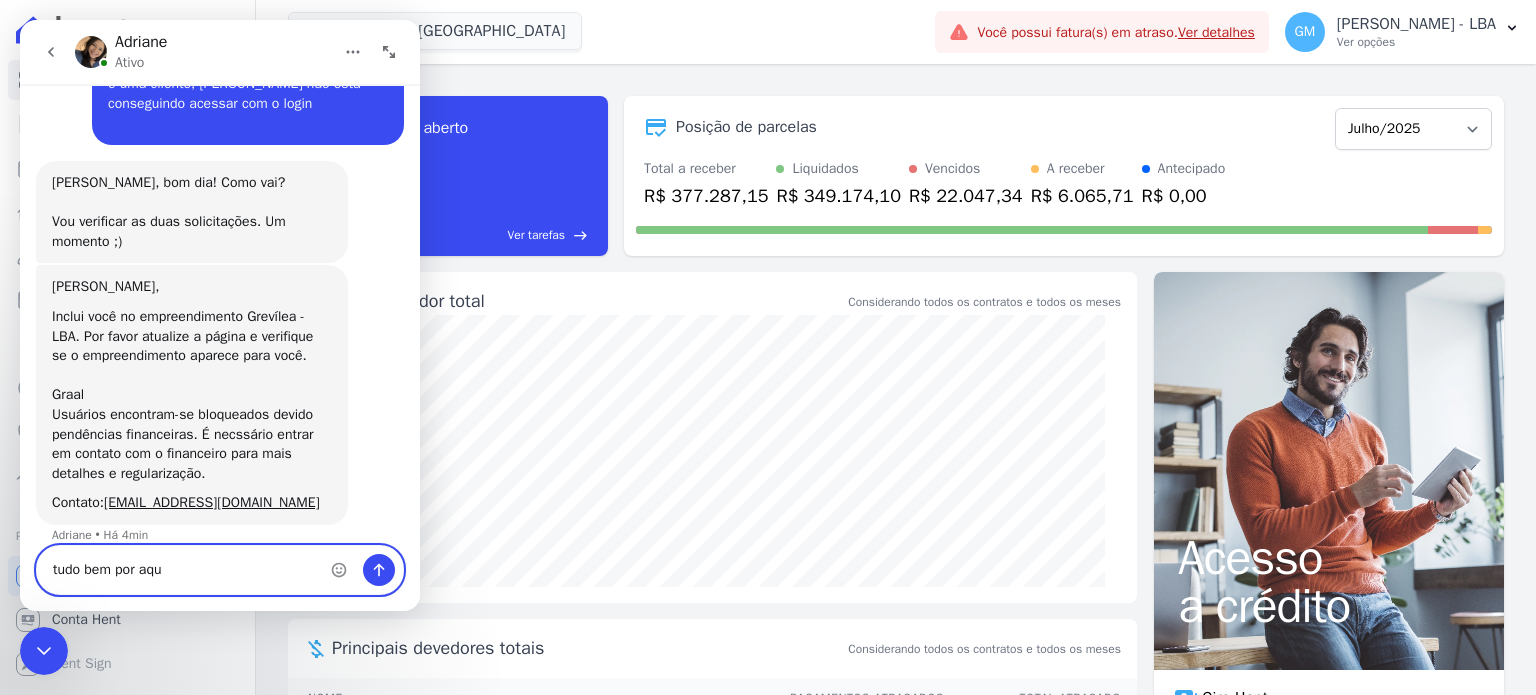type on "tudo bem por aqui" 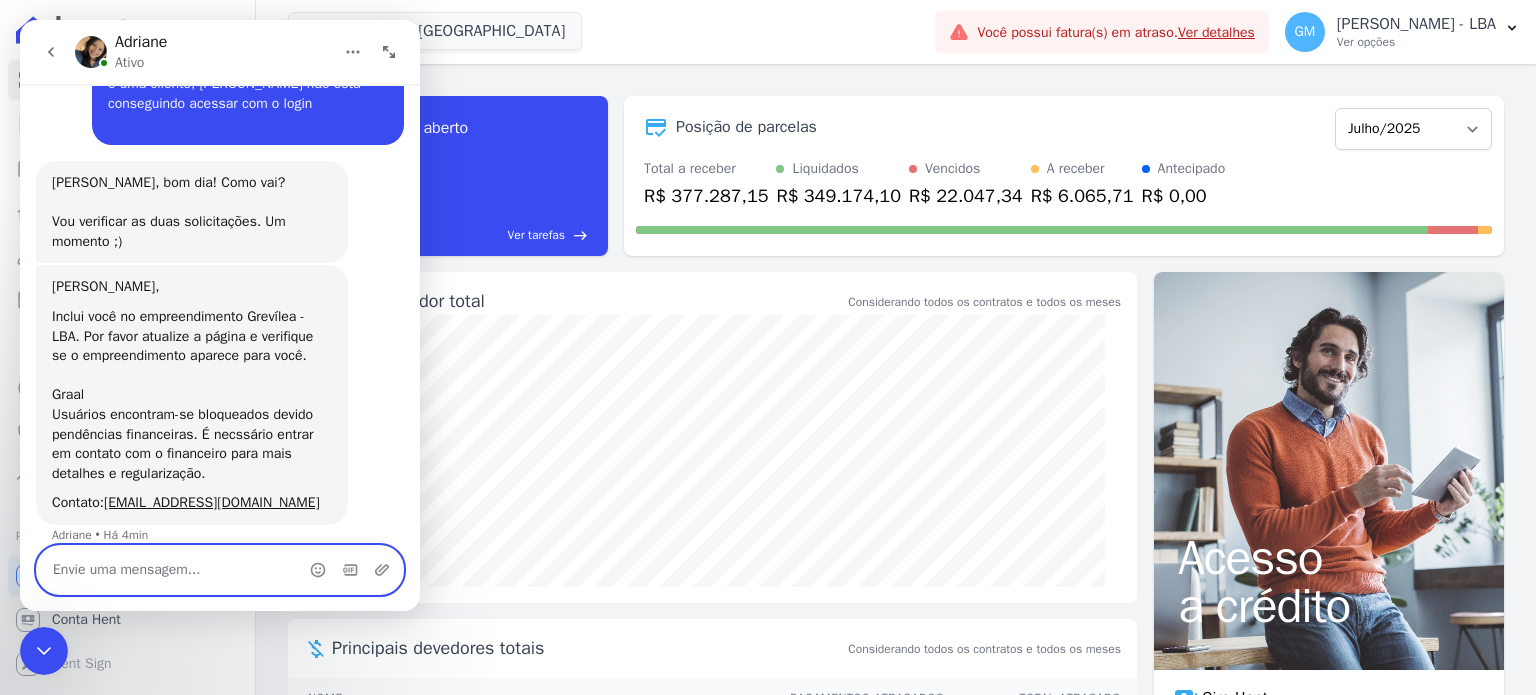scroll, scrollTop: 614, scrollLeft: 0, axis: vertical 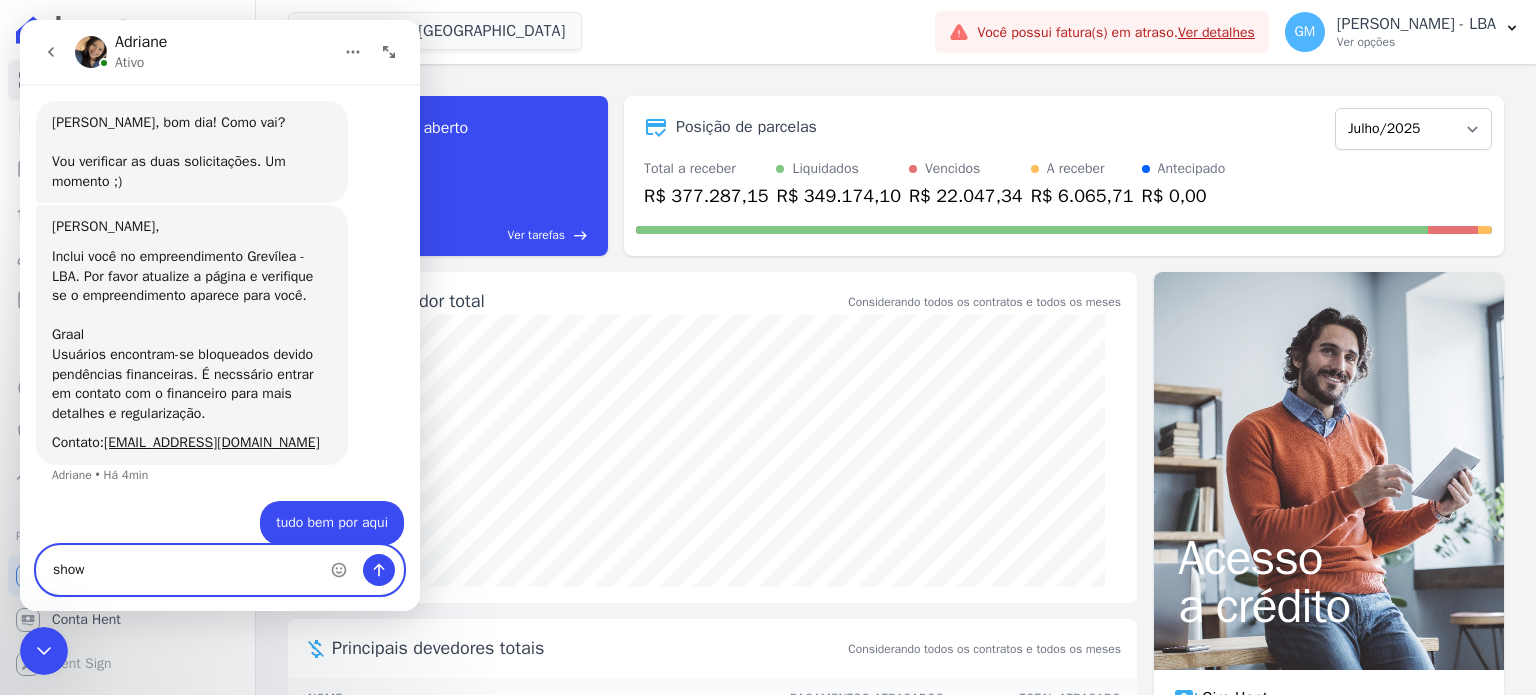 type on "showw" 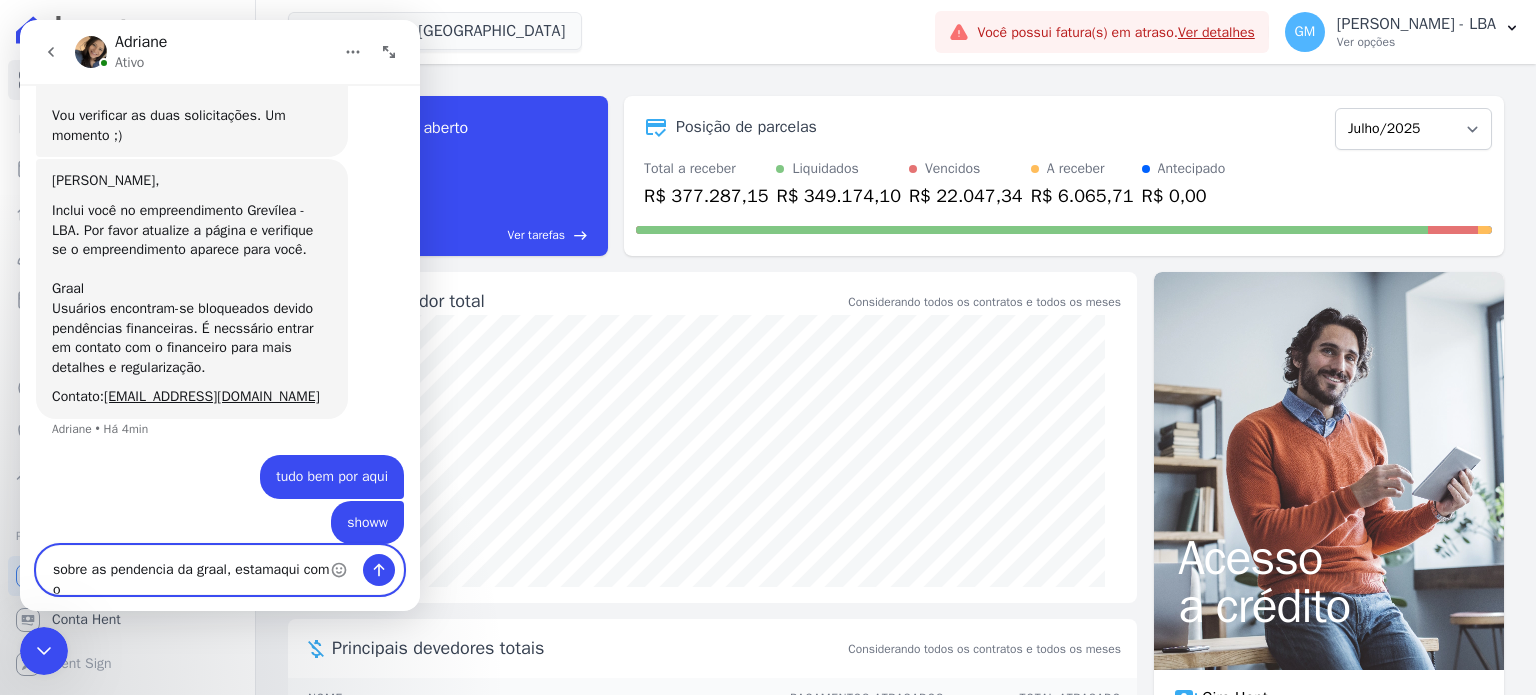 scroll, scrollTop: 680, scrollLeft: 0, axis: vertical 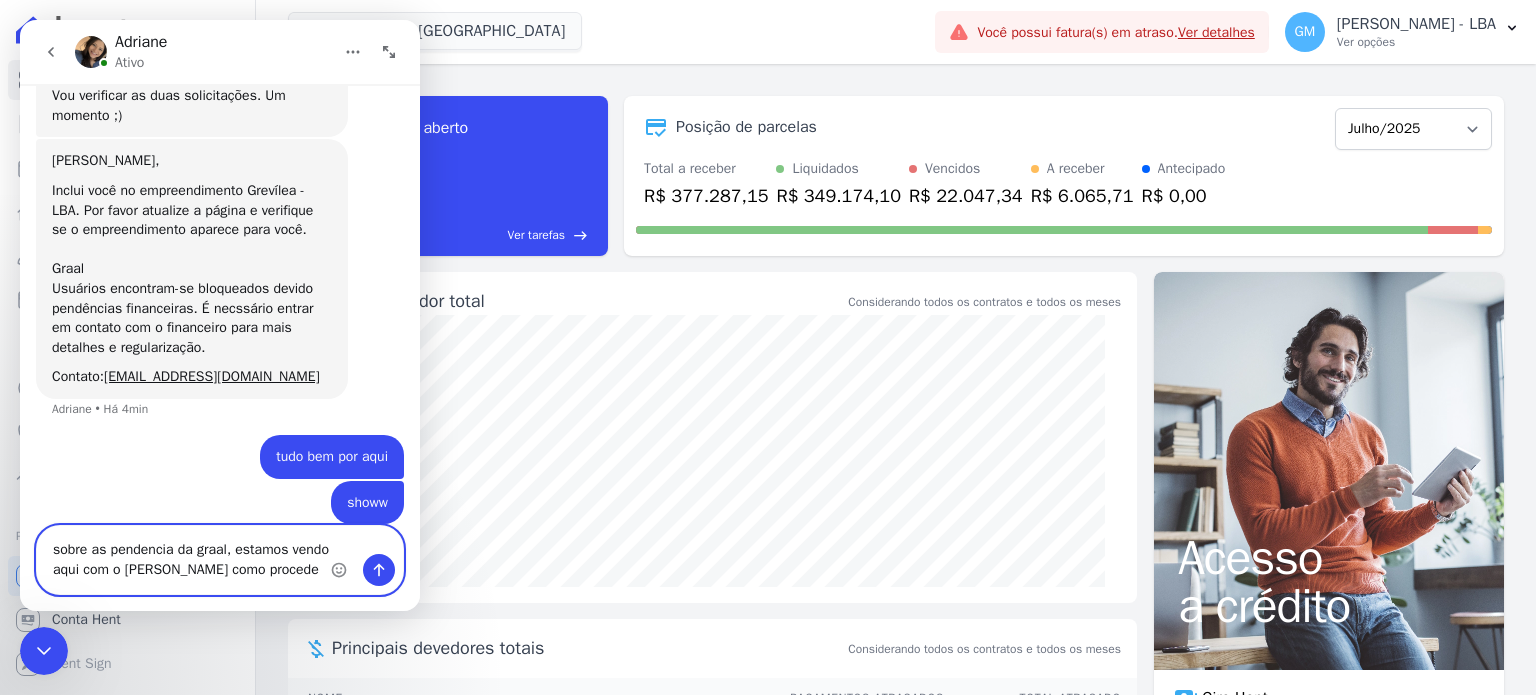 type on "sobre as pendencia da graal, estamos vendo aqui com o [PERSON_NAME] como proceder" 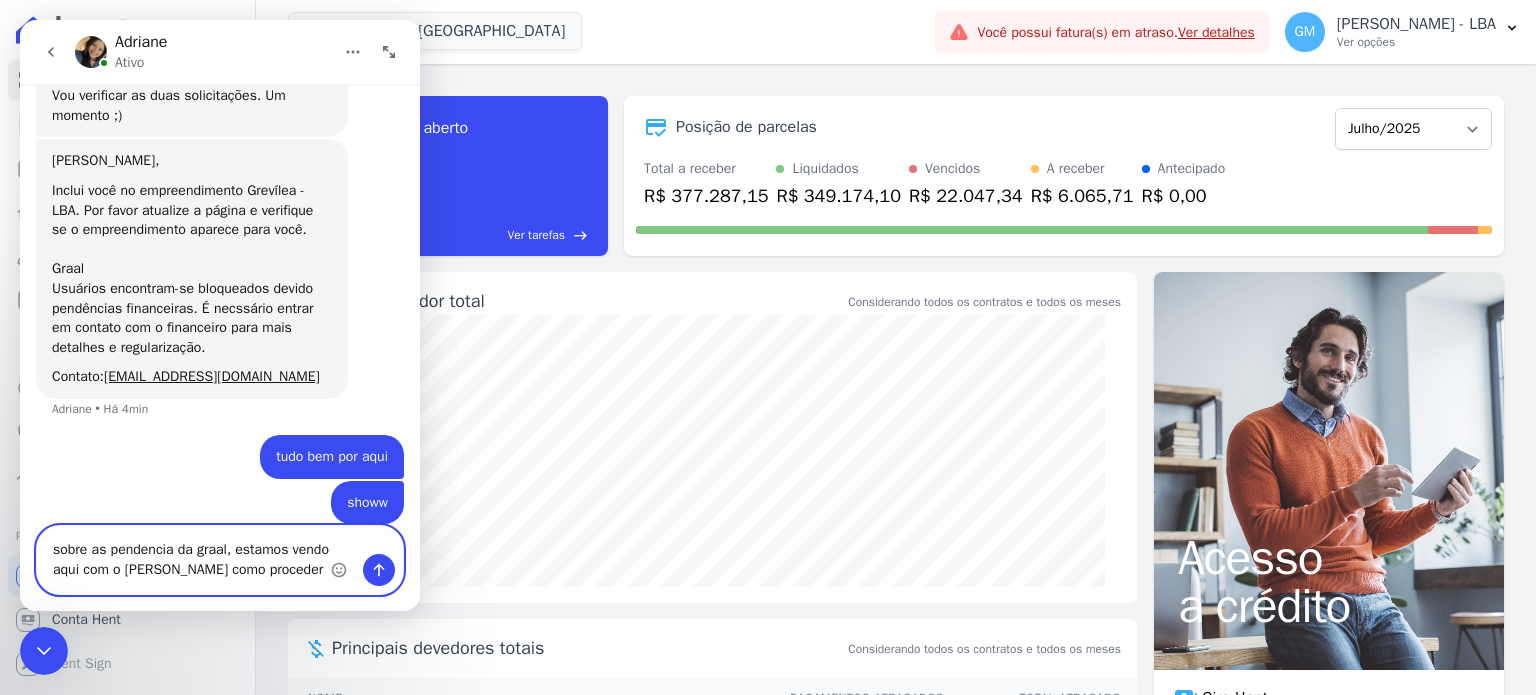 type 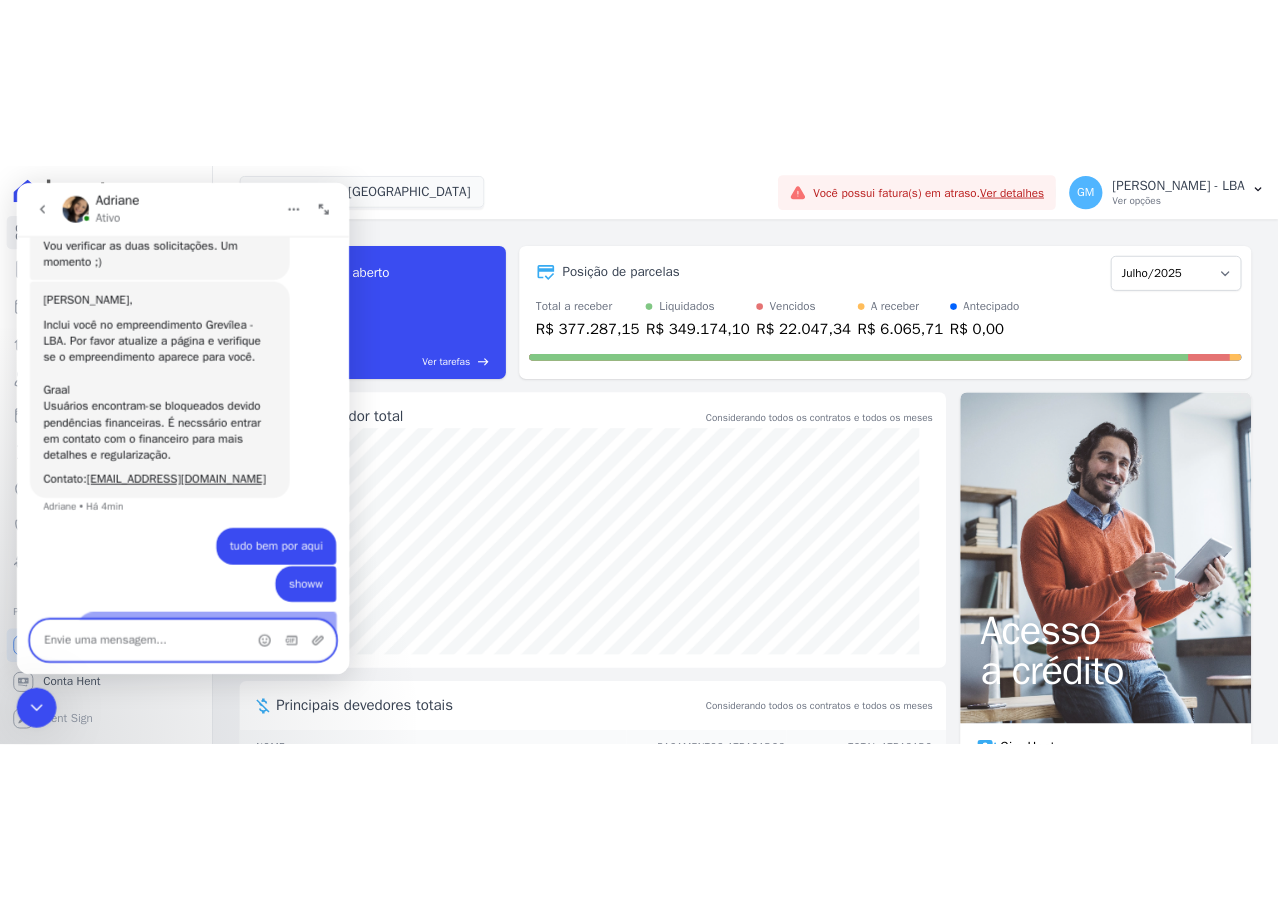 scroll, scrollTop: 724, scrollLeft: 0, axis: vertical 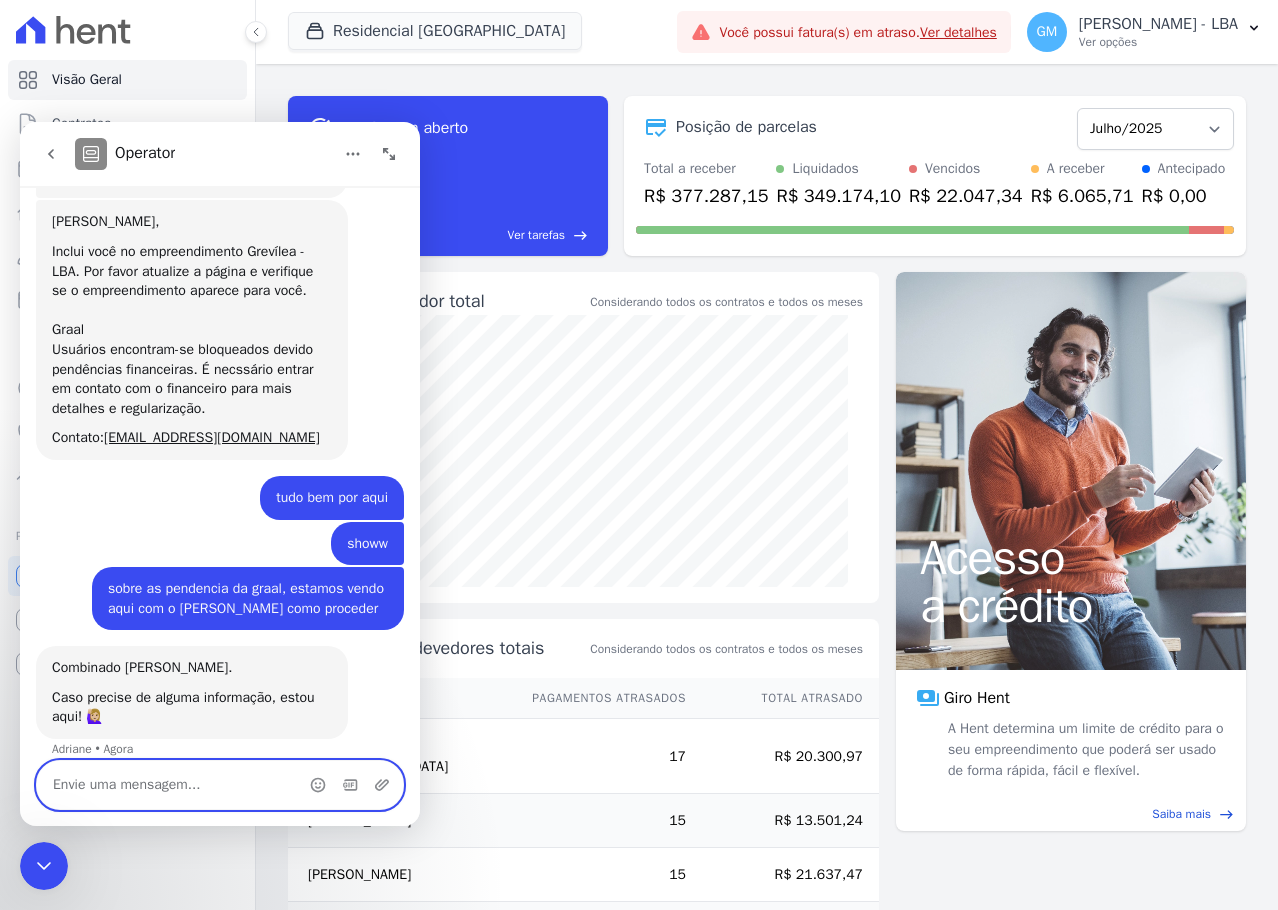drag, startPoint x: 270, startPoint y: 777, endPoint x: 277, endPoint y: 763, distance: 15.652476 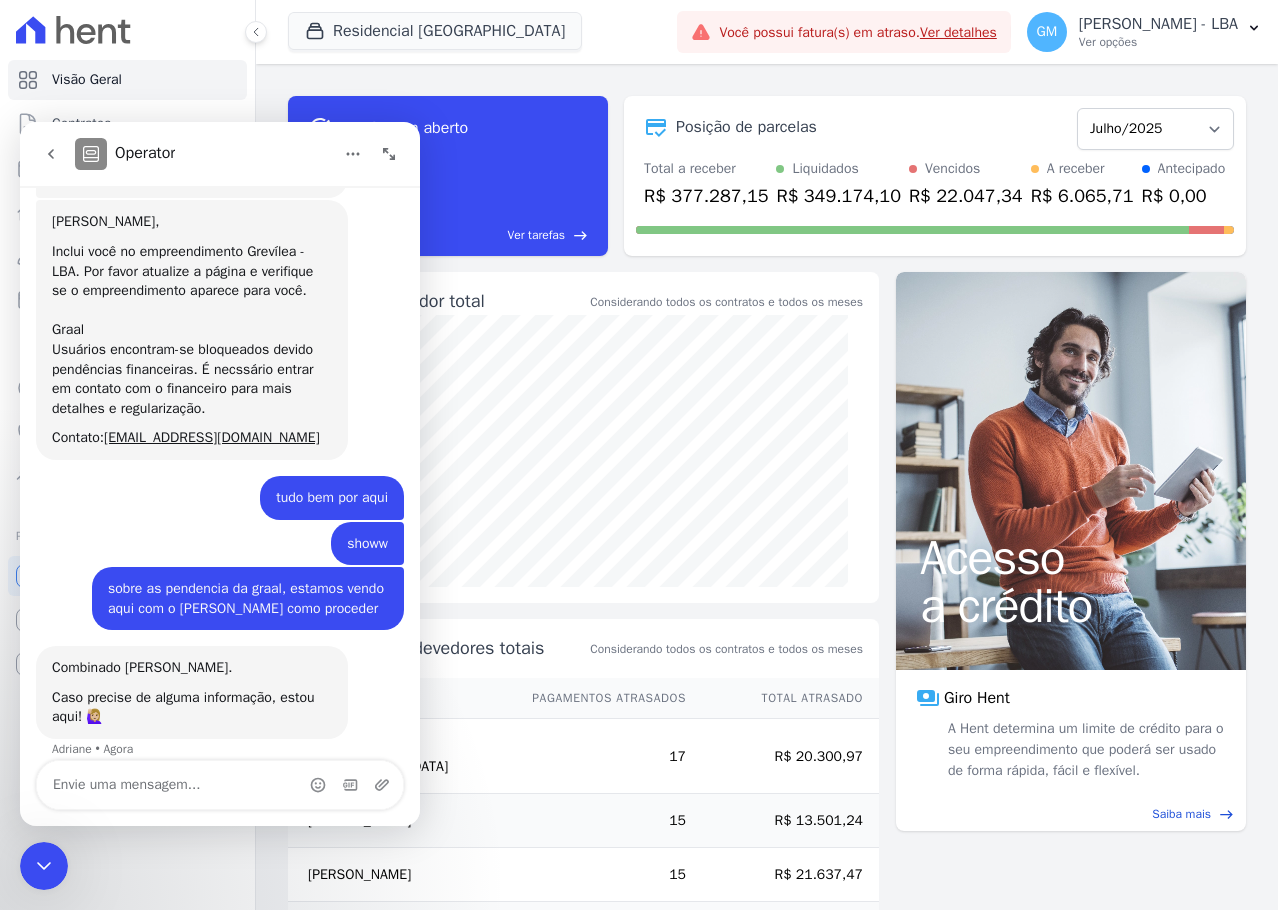 click 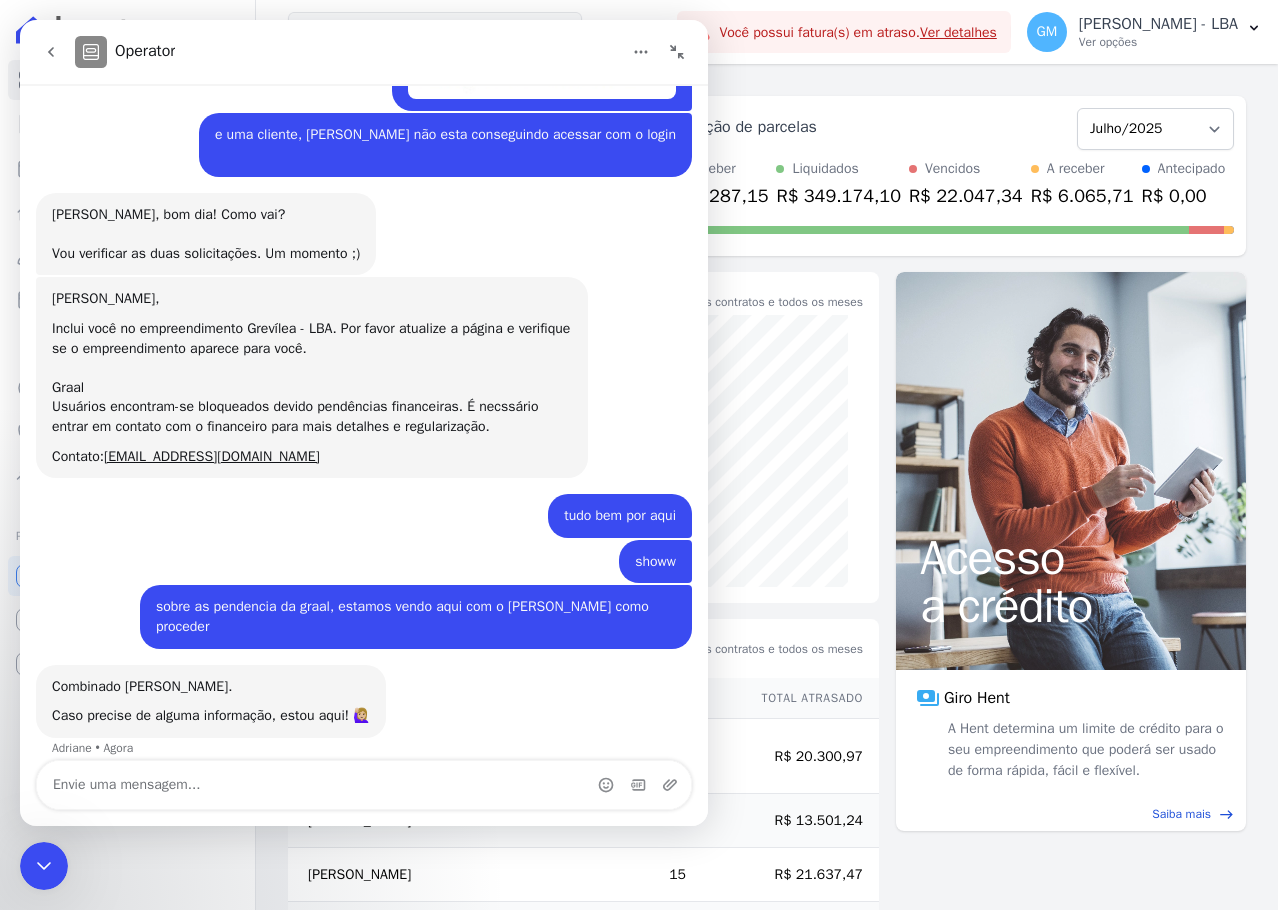 scroll, scrollTop: 443, scrollLeft: 0, axis: vertical 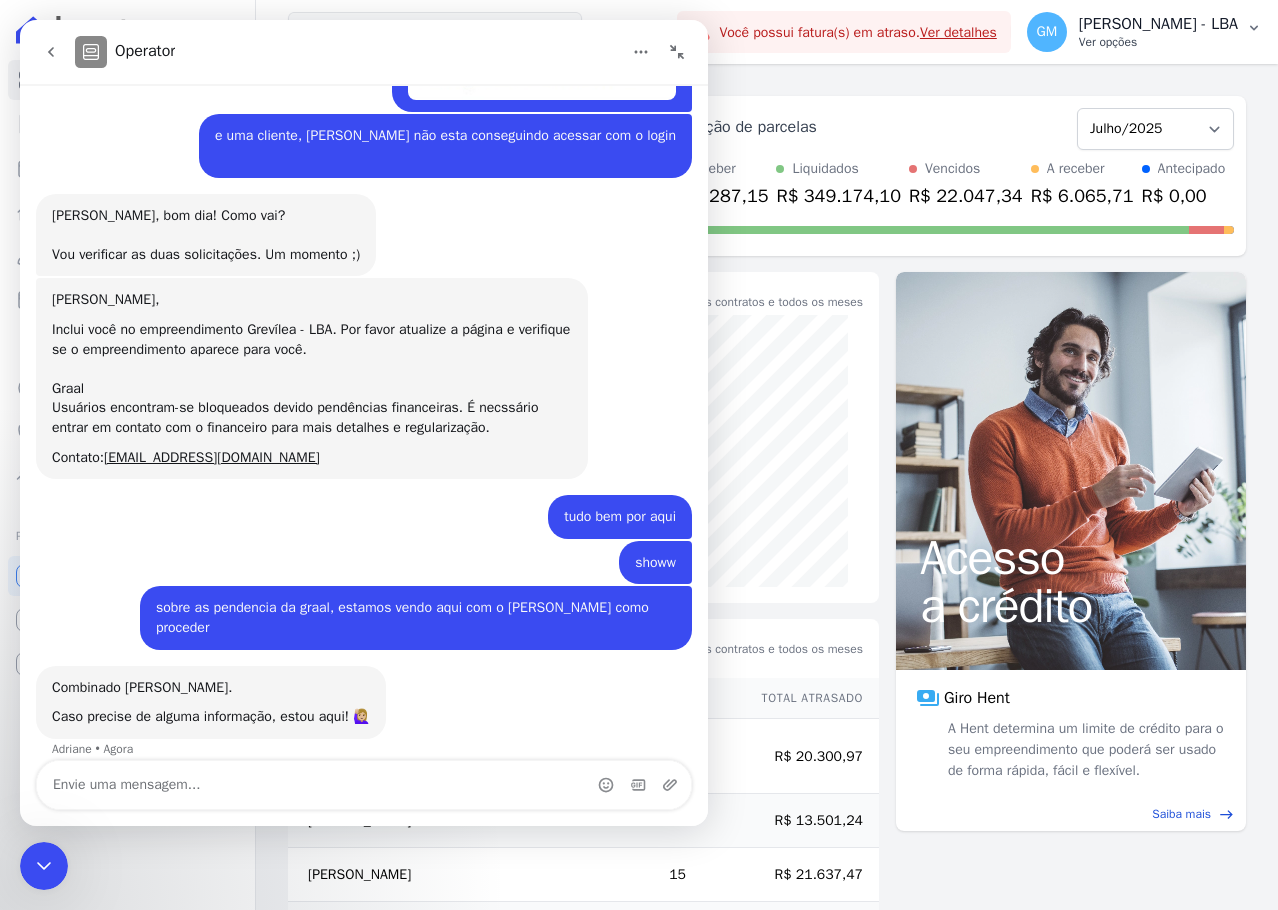 click on "[PERSON_NAME] - LBA" at bounding box center (1158, 24) 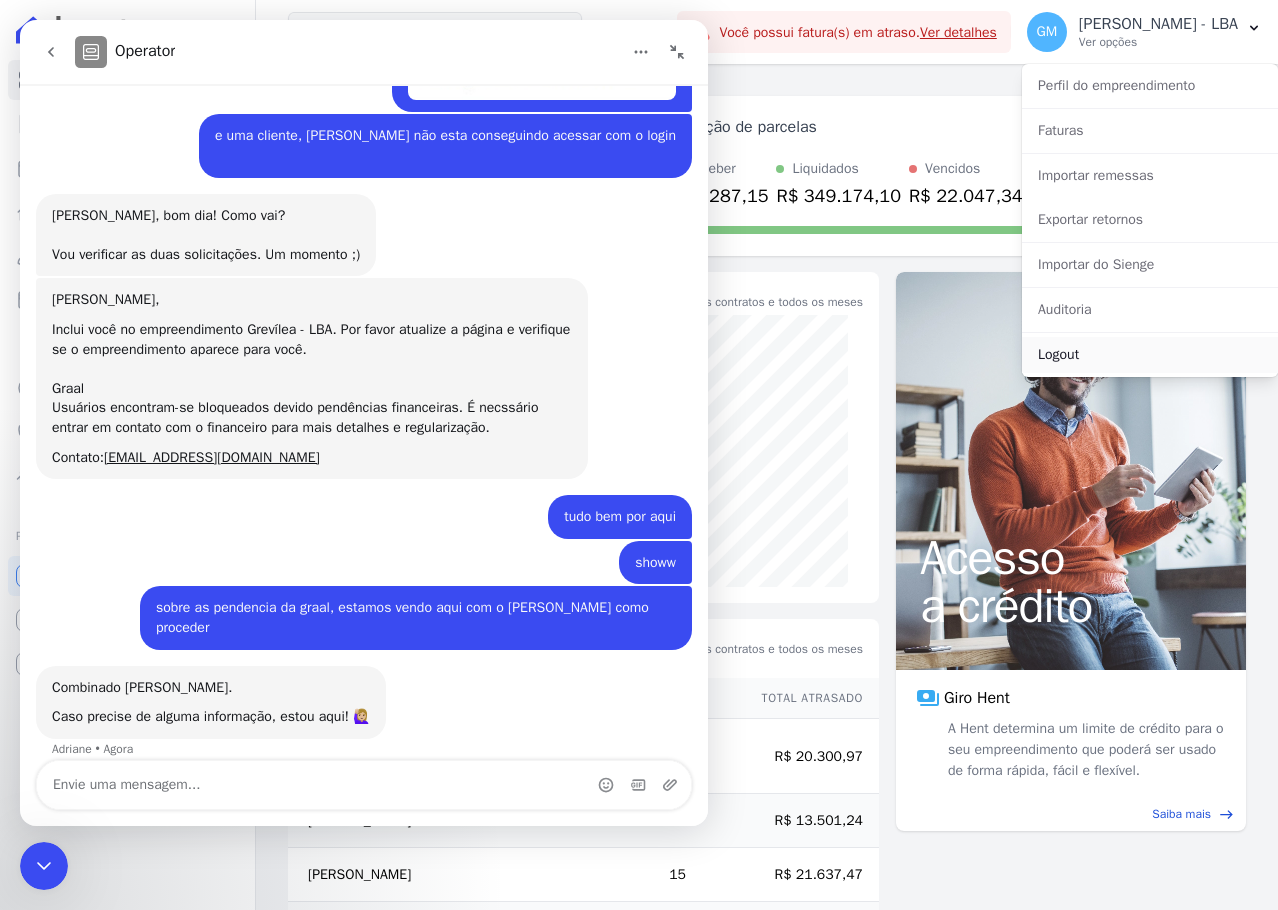 click on "Logout" at bounding box center [1150, 355] 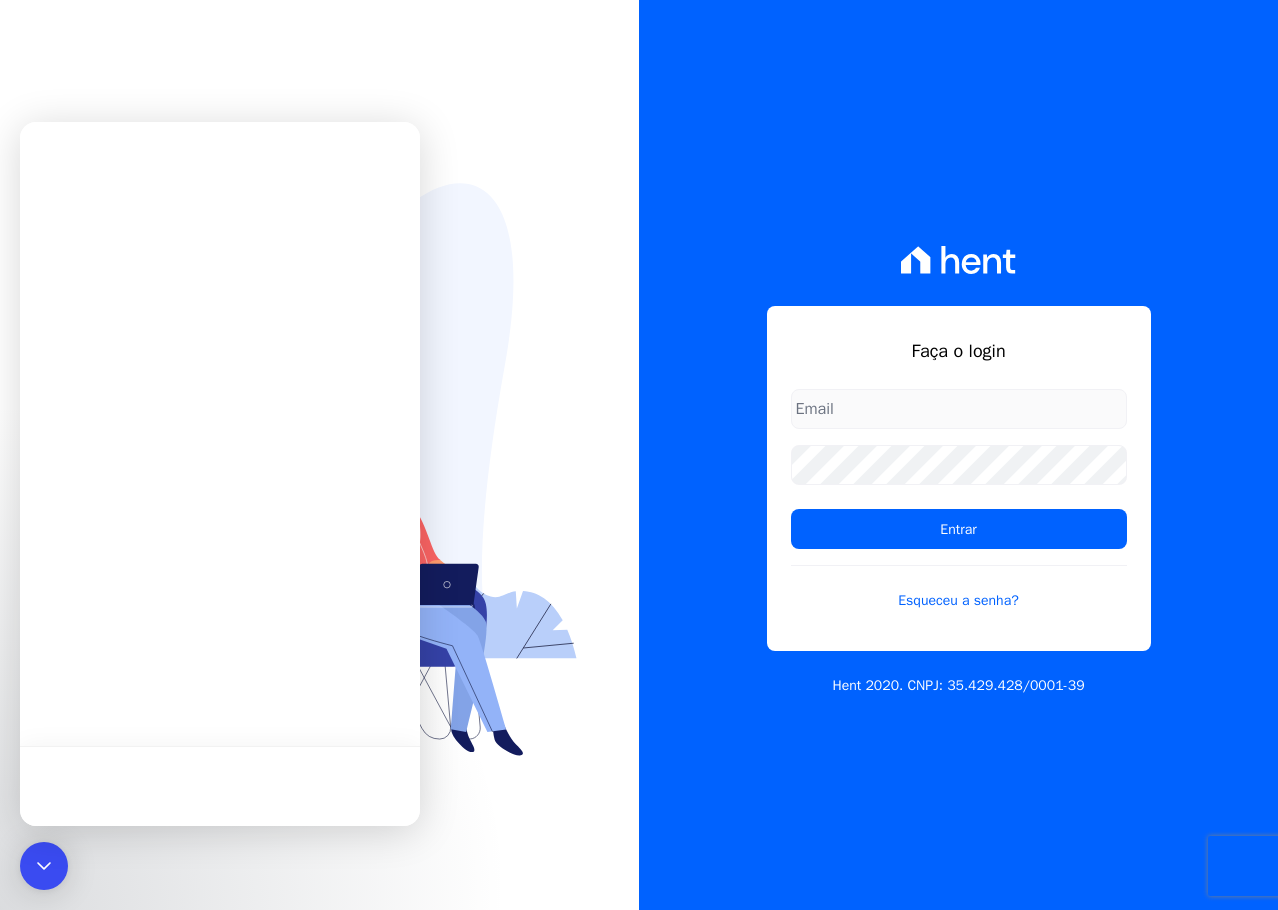 type on "[PERSON_NAME][EMAIL_ADDRESS][DOMAIN_NAME]" 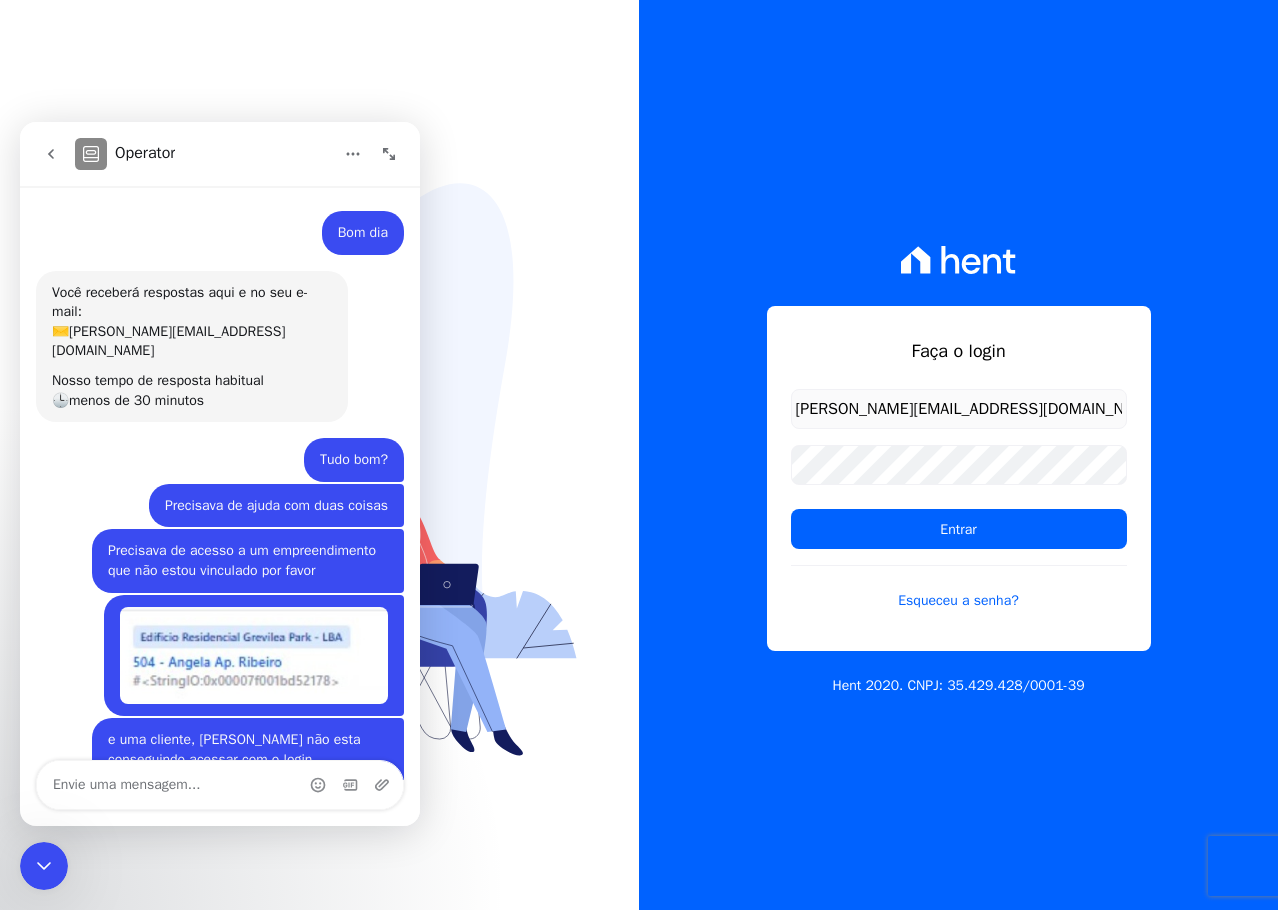 scroll, scrollTop: 0, scrollLeft: 0, axis: both 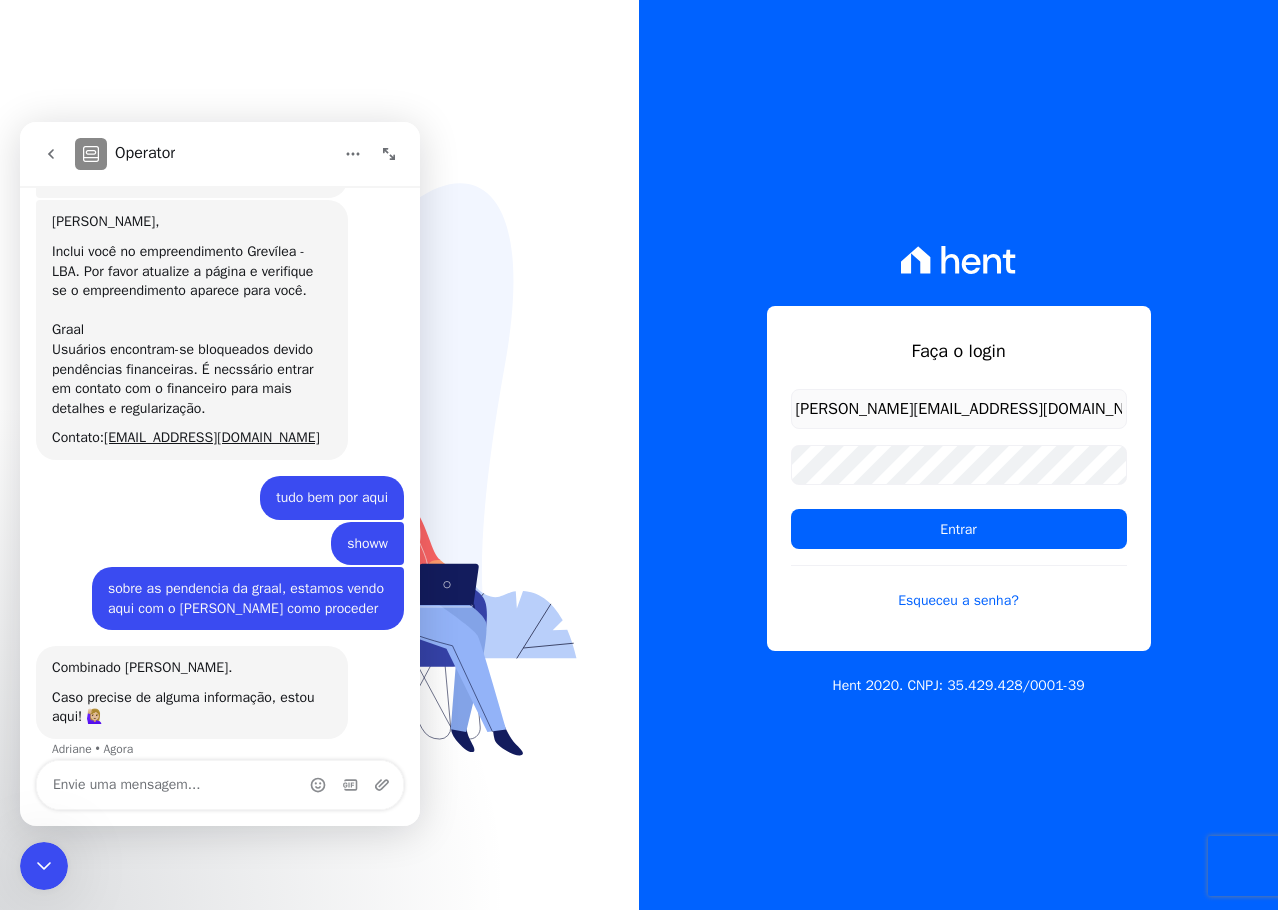 click at bounding box center [320, 455] 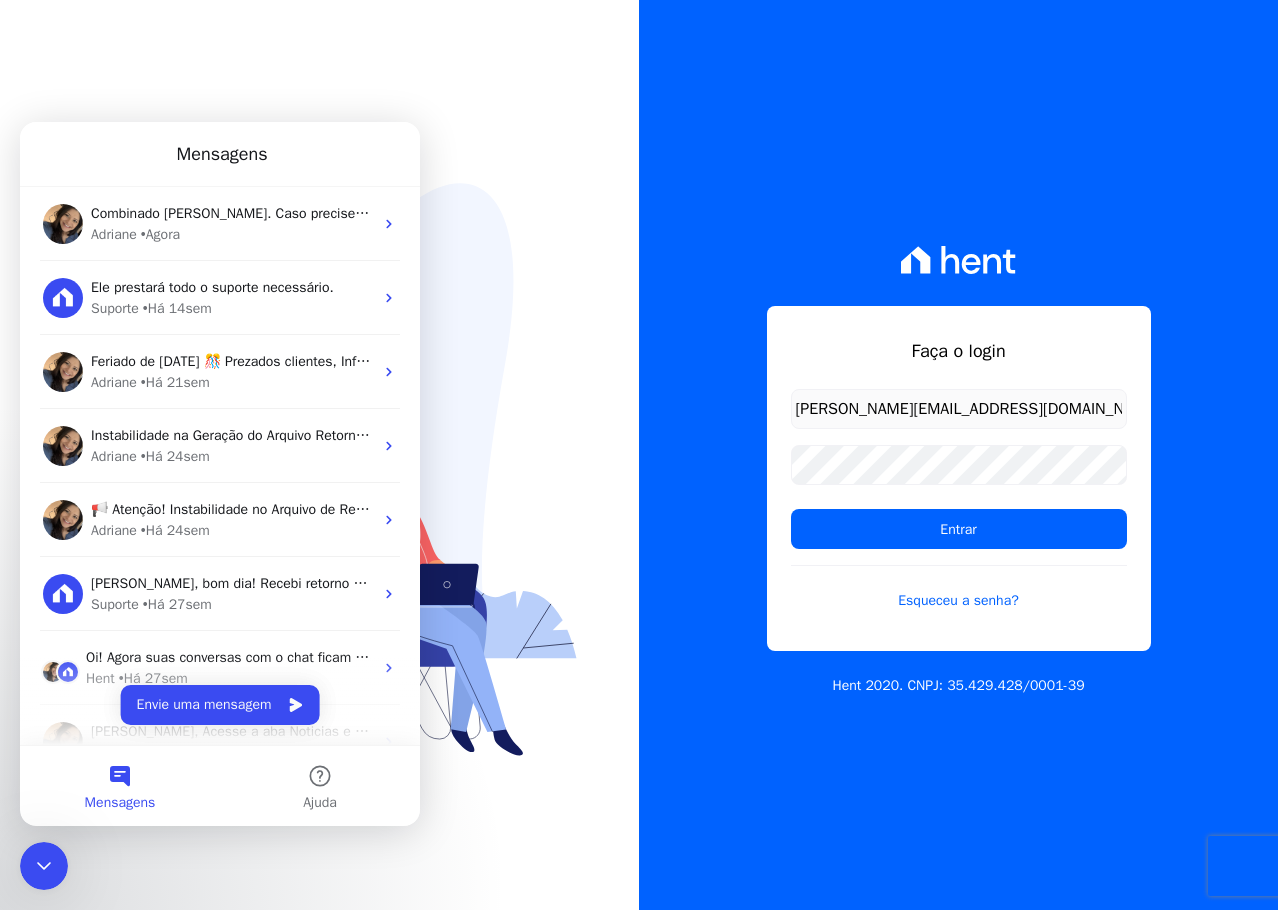 scroll, scrollTop: 0, scrollLeft: 0, axis: both 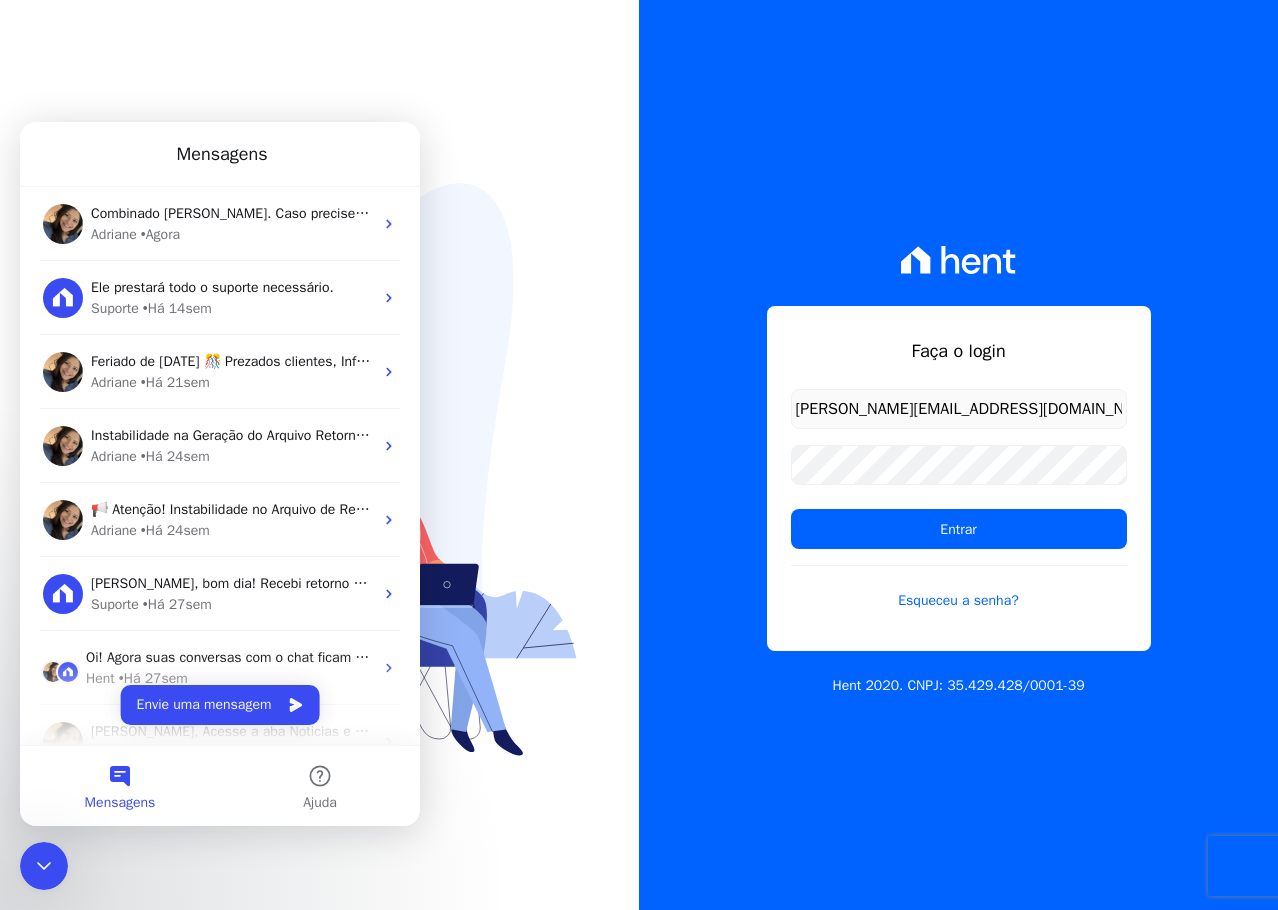 click at bounding box center (319, 455) 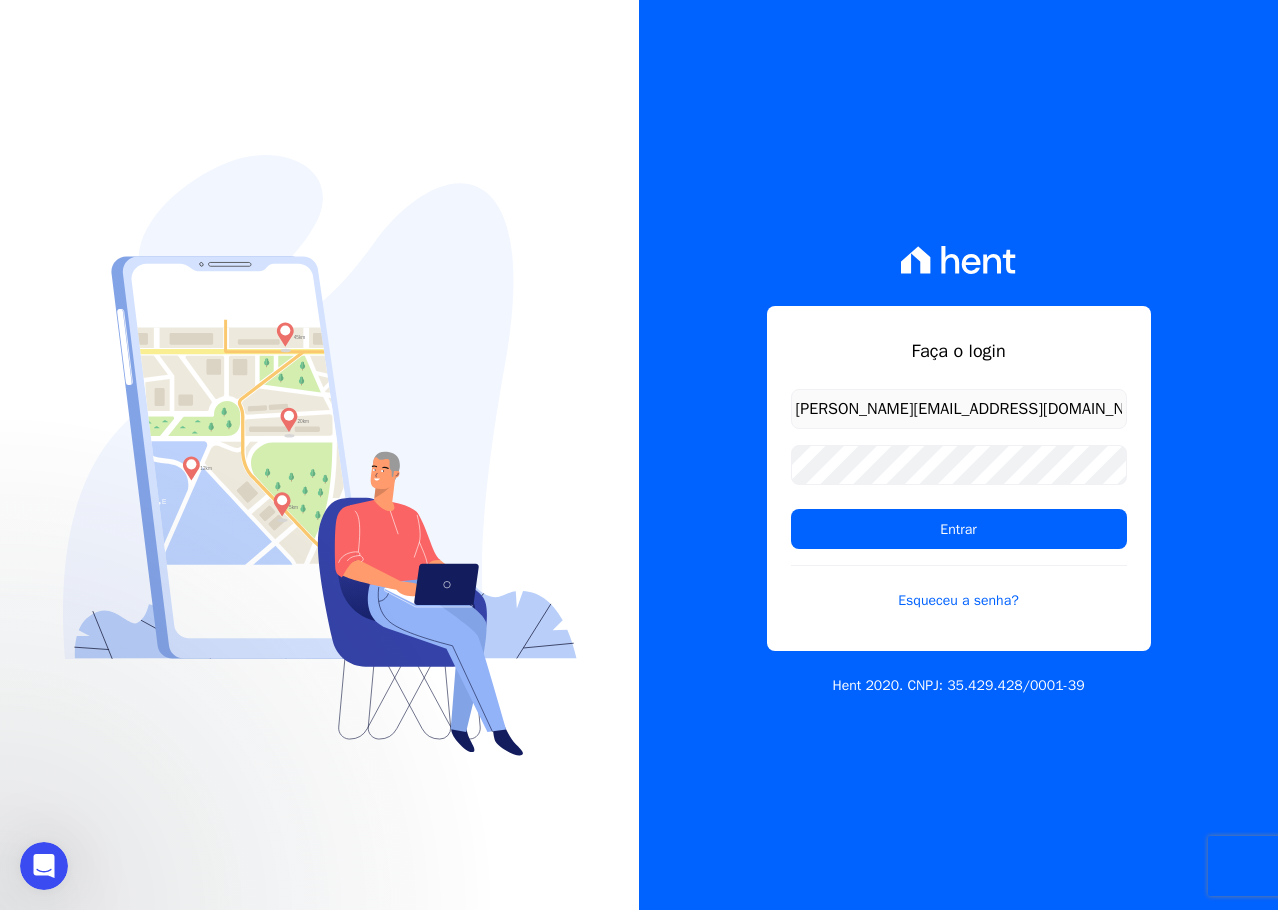 scroll, scrollTop: 0, scrollLeft: 0, axis: both 